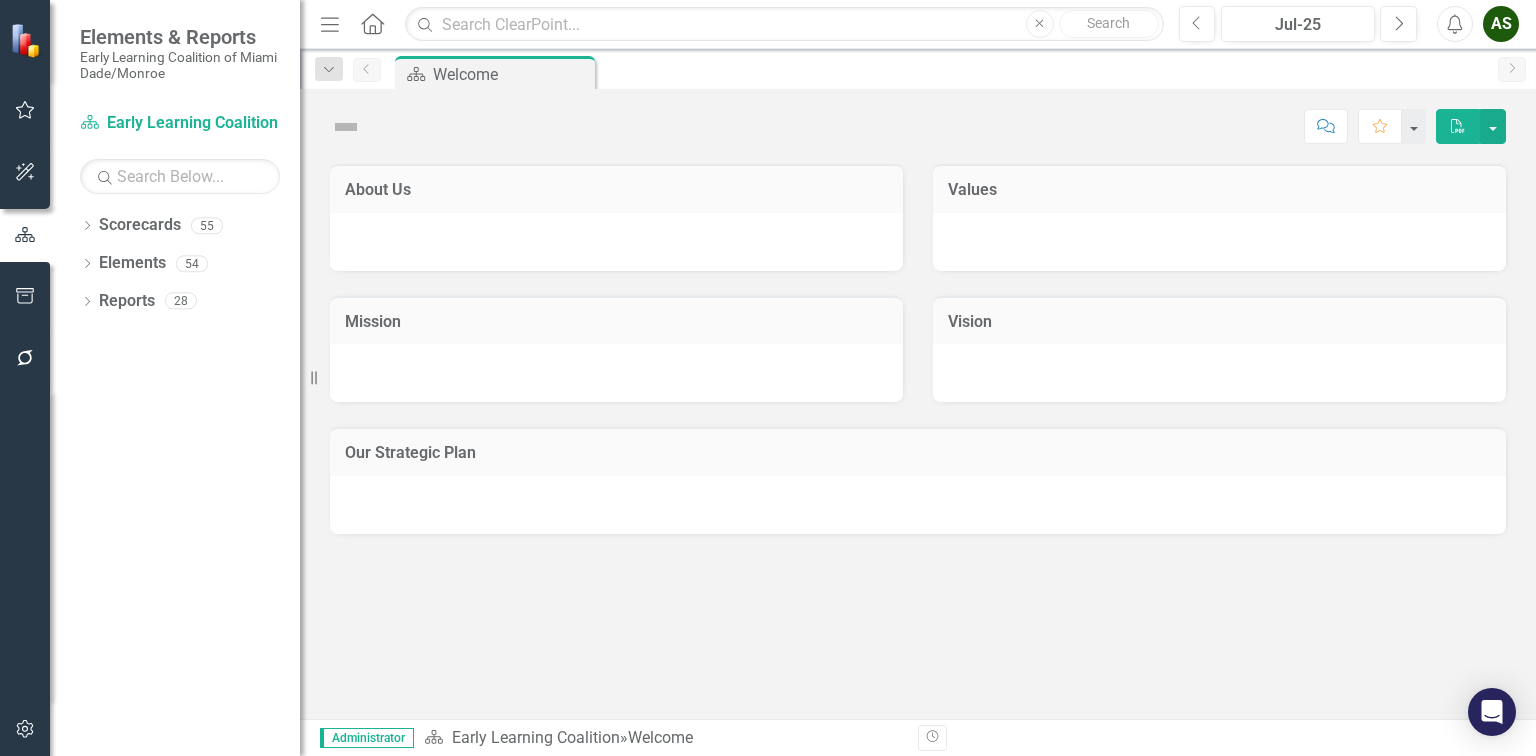 scroll, scrollTop: 0, scrollLeft: 0, axis: both 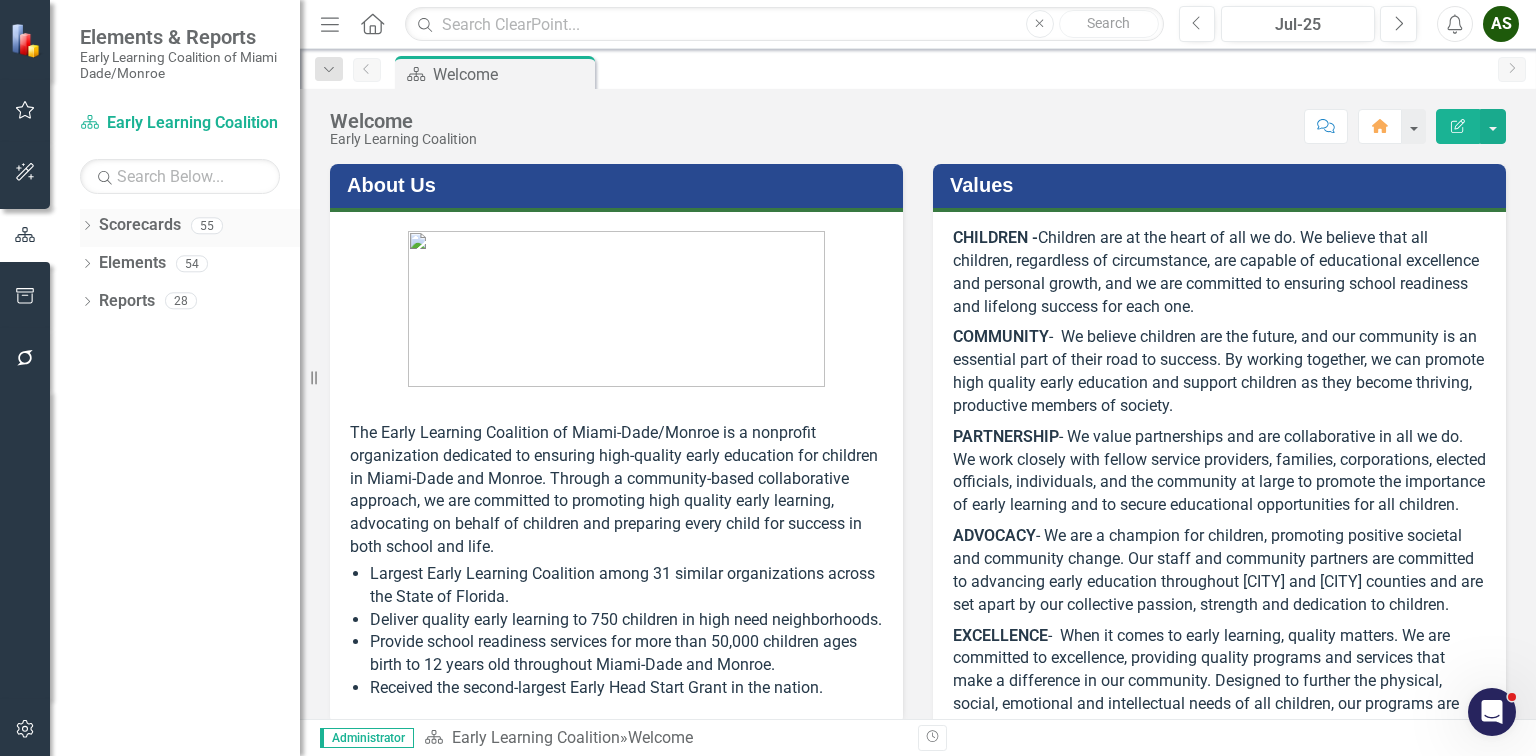 click on "Dropdown" at bounding box center [87, 228] 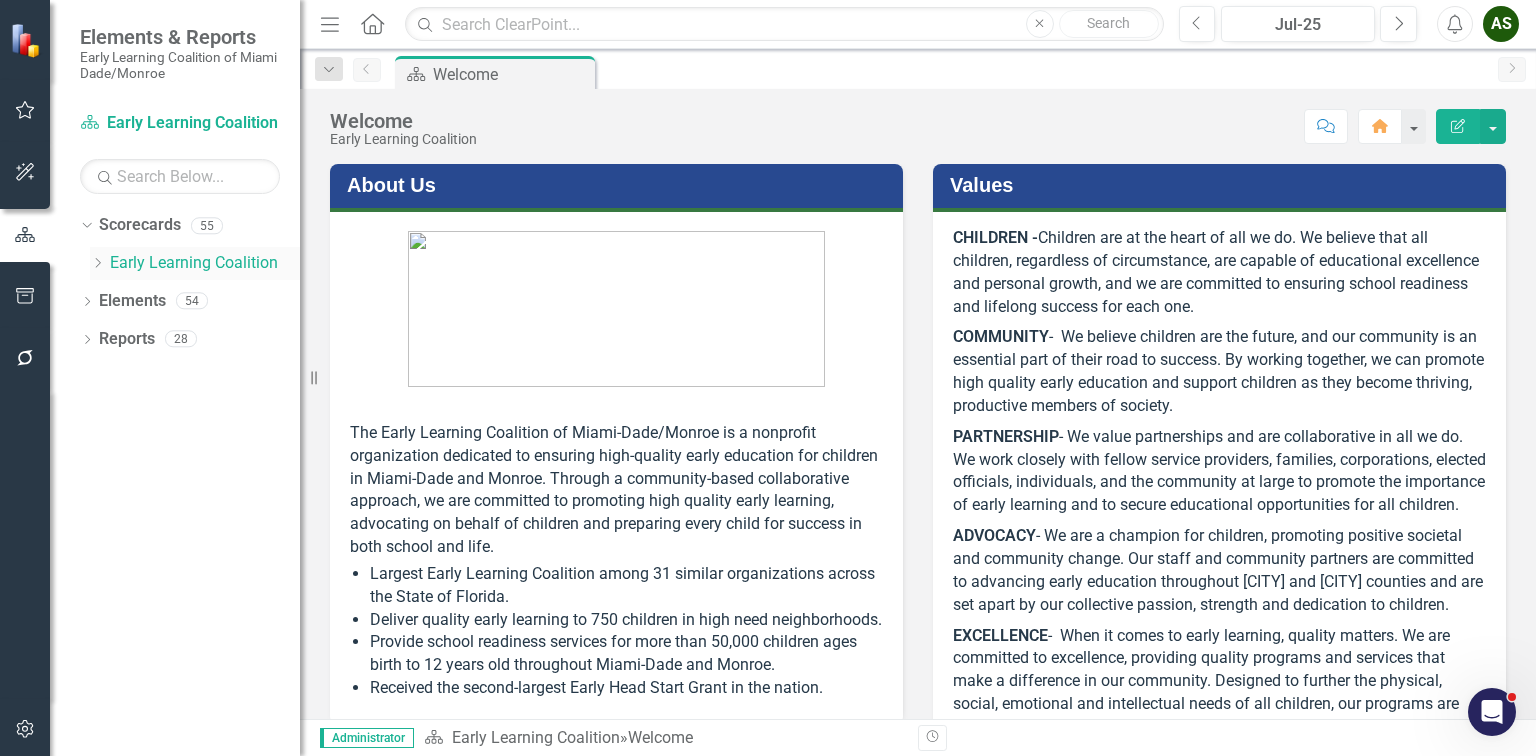 click on "Dropdown" 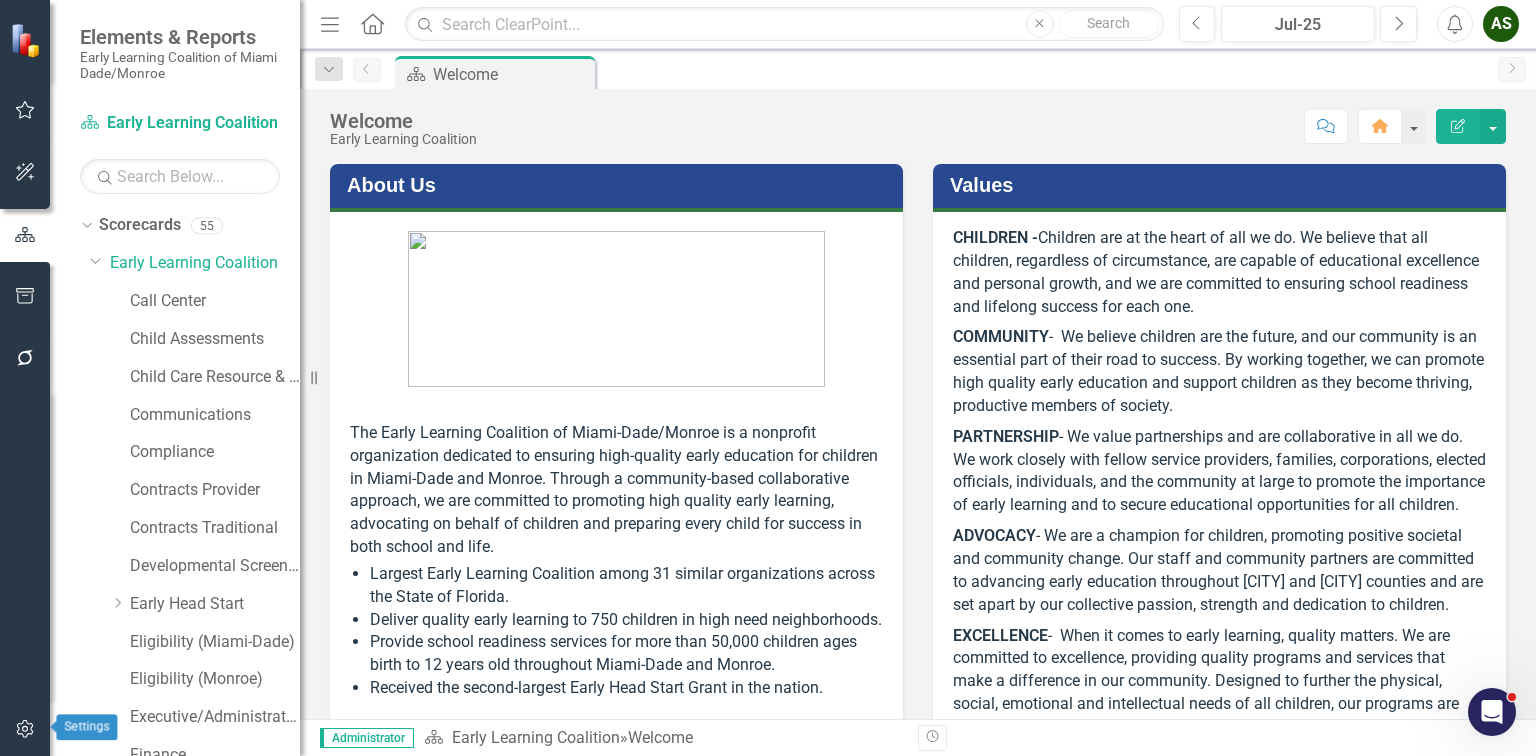 click 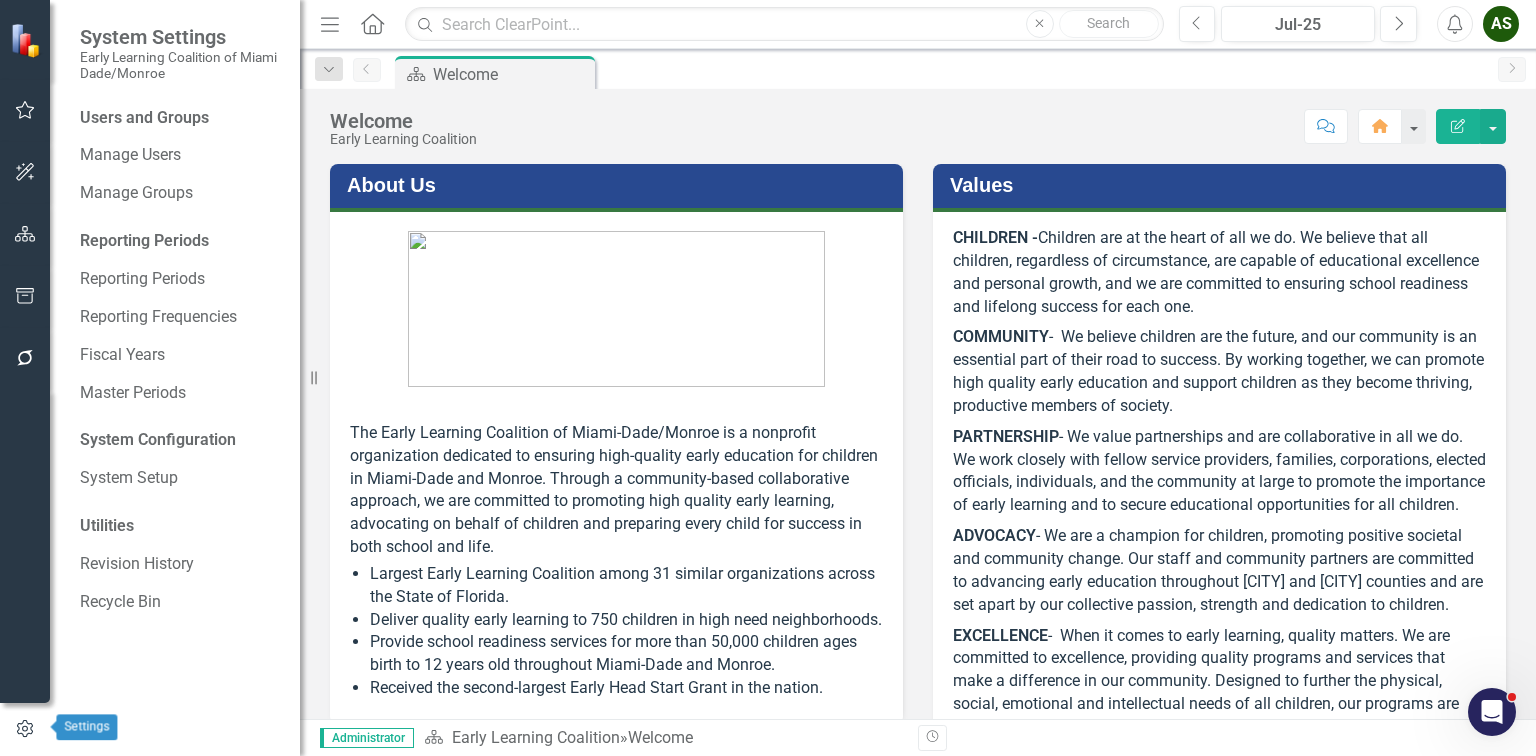 click 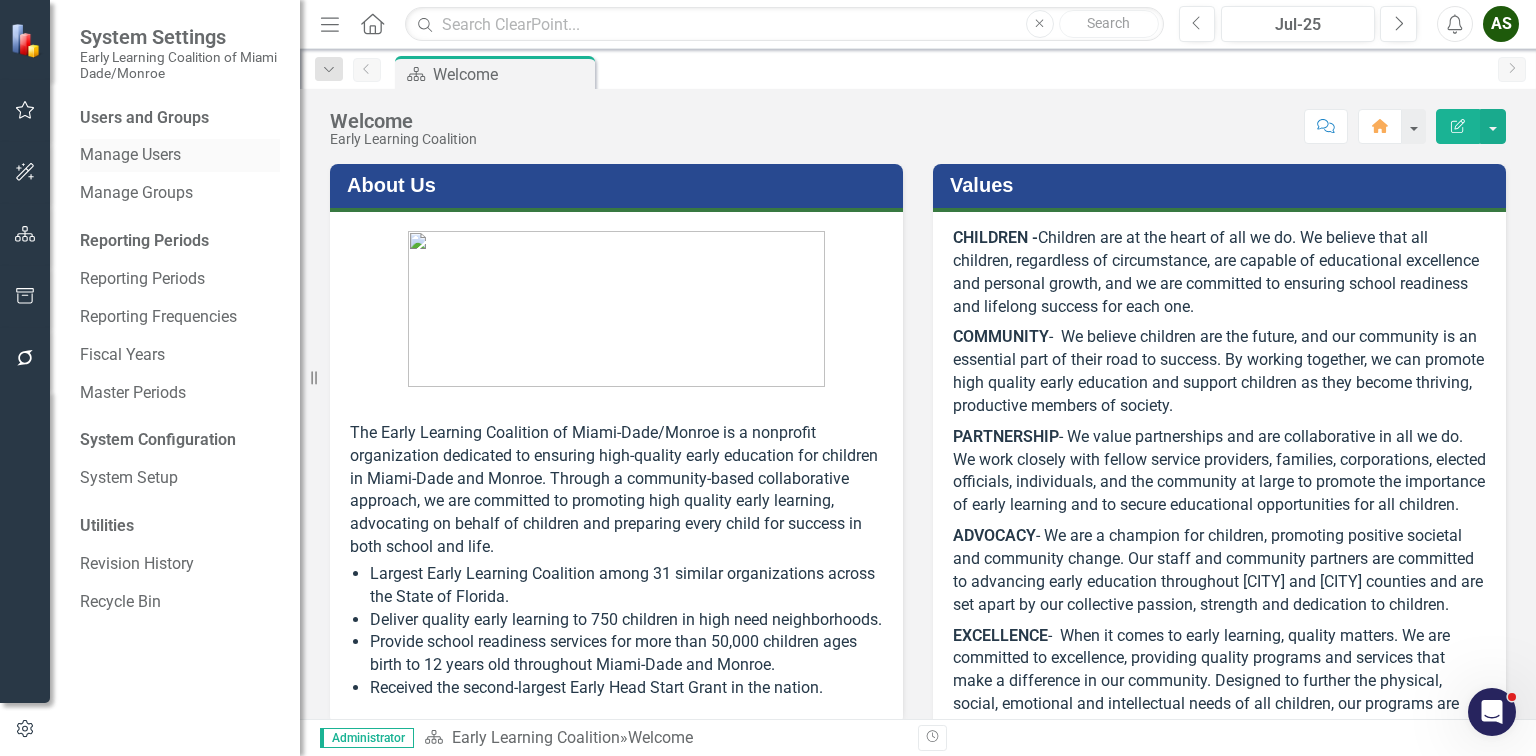 click on "Manage Users" at bounding box center (180, 155) 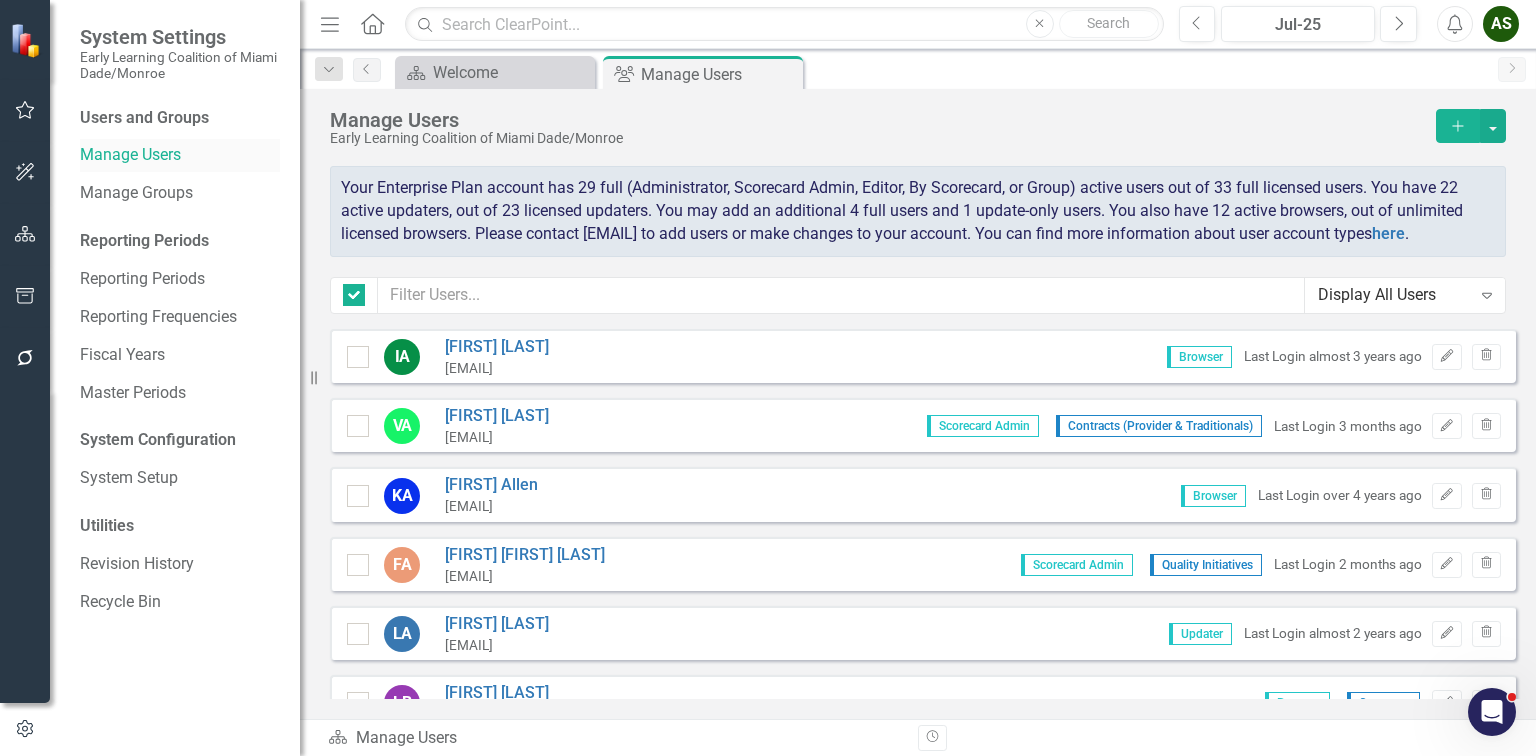 checkbox on "false" 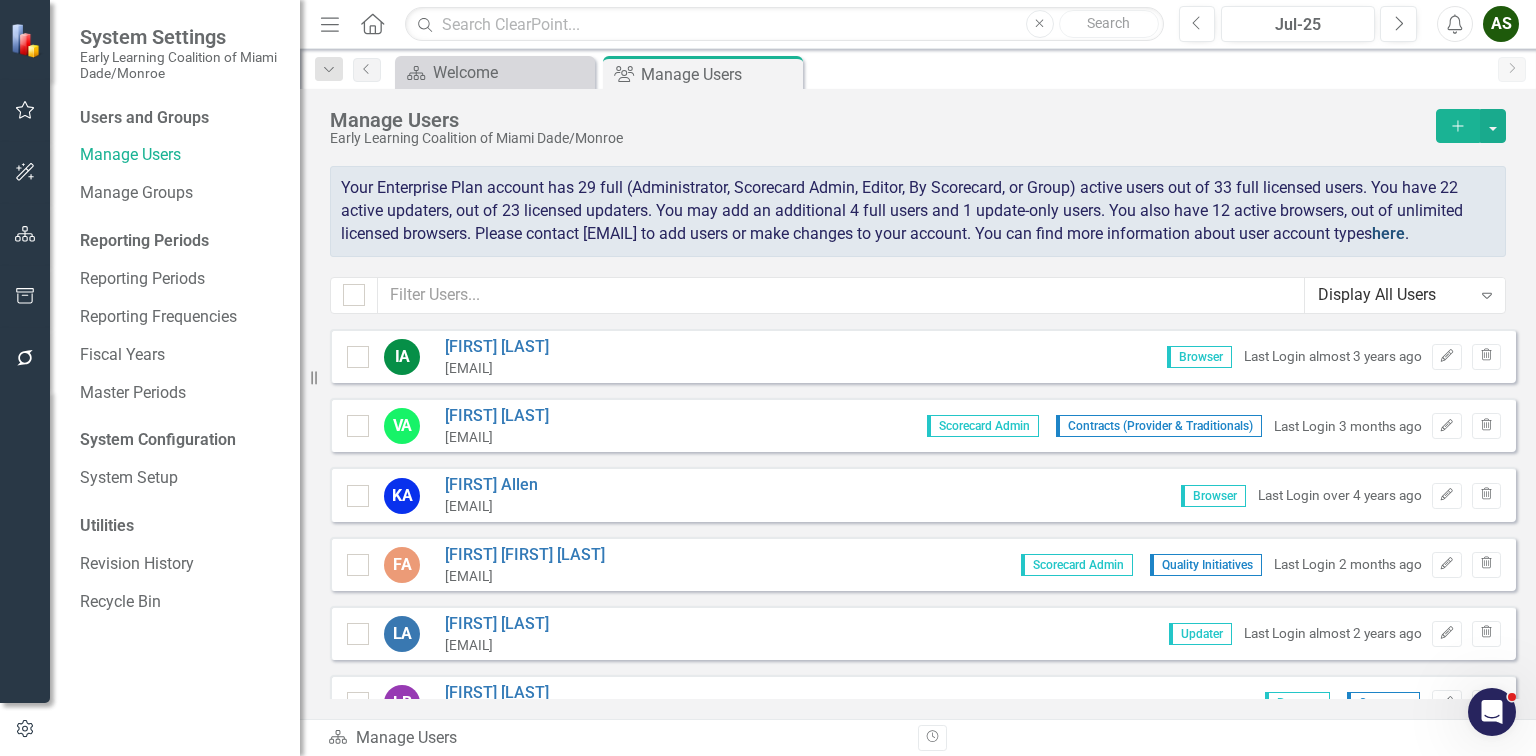 click on "here" at bounding box center (1388, 233) 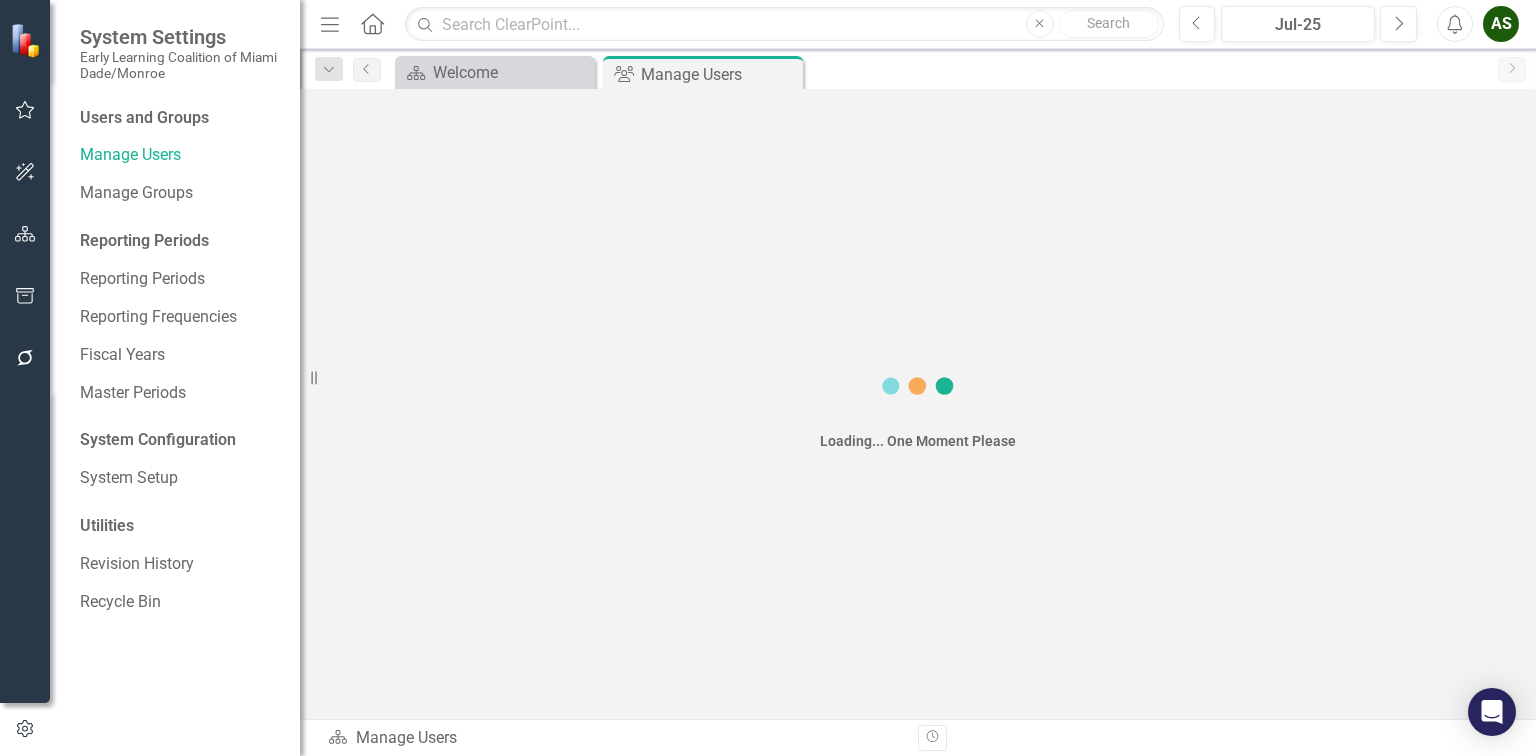 scroll, scrollTop: 0, scrollLeft: 0, axis: both 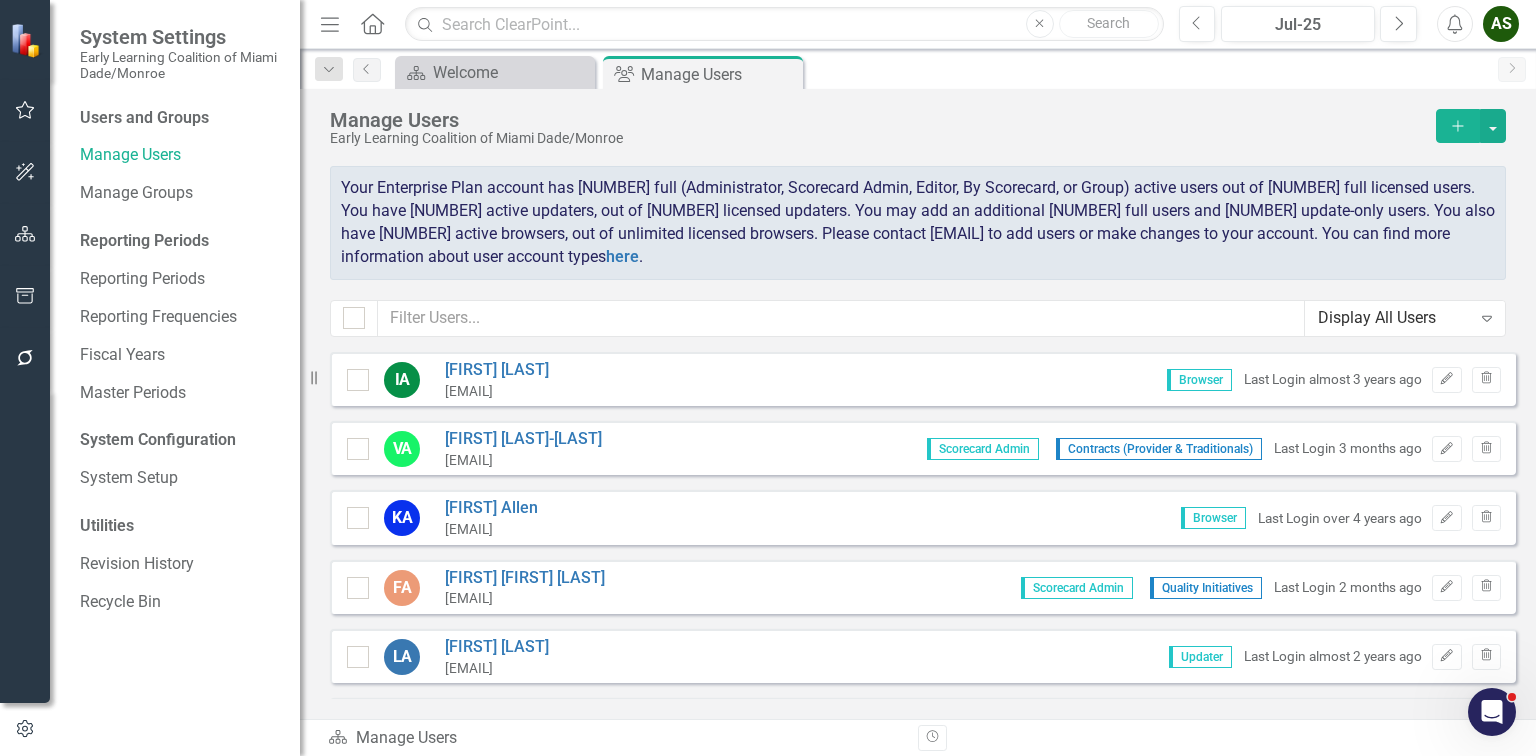 click on "Users and Groups" at bounding box center (180, 118) 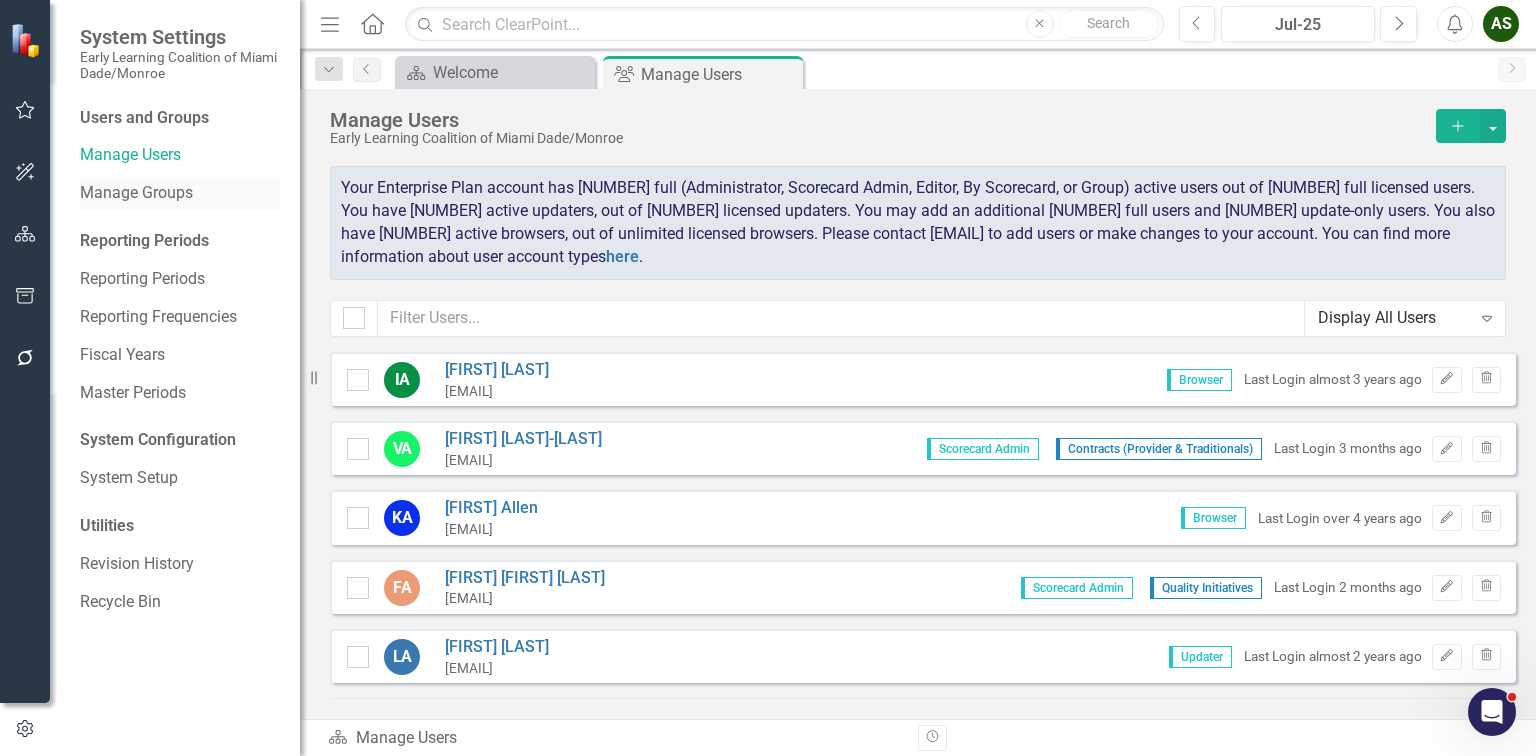 click on "Manage Groups" at bounding box center (180, 193) 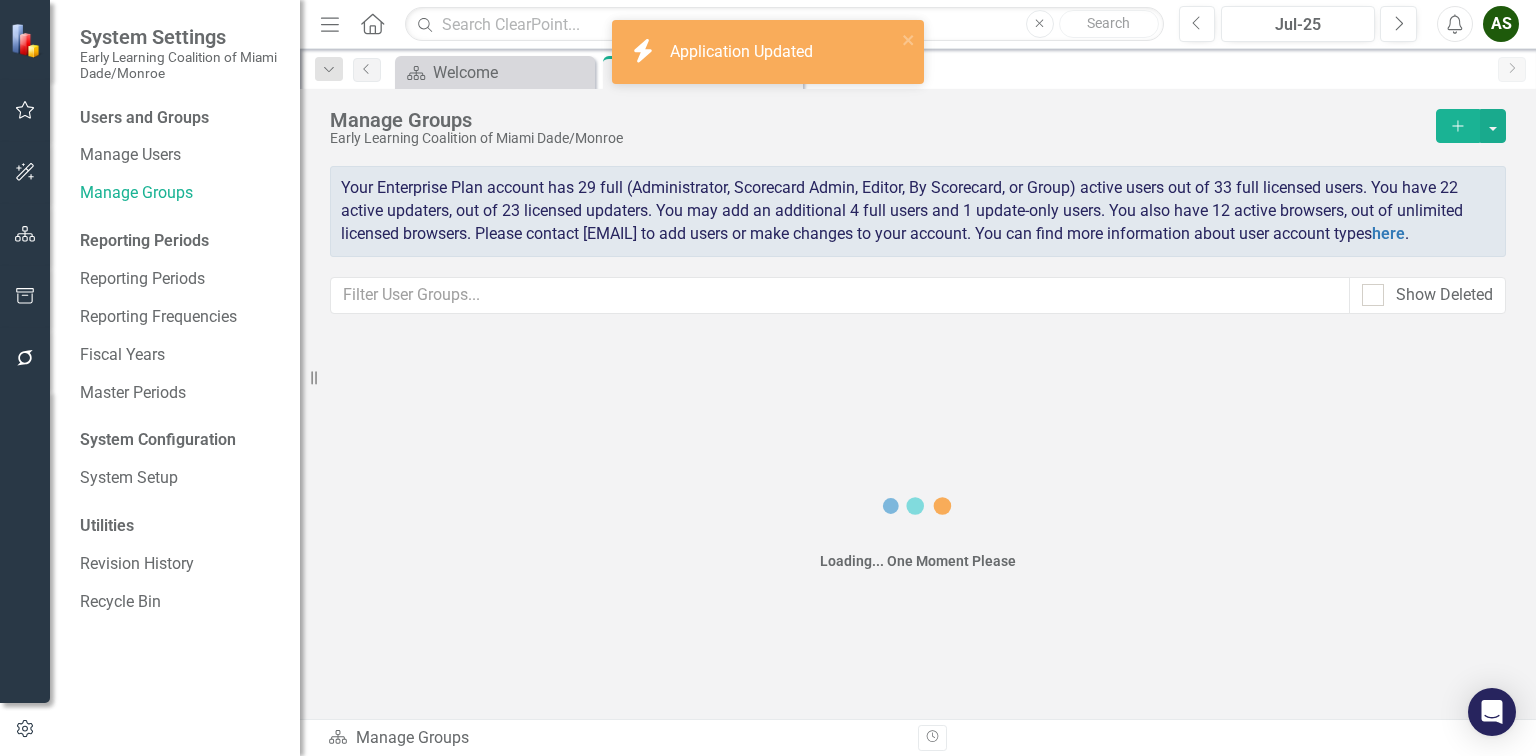 scroll, scrollTop: 0, scrollLeft: 0, axis: both 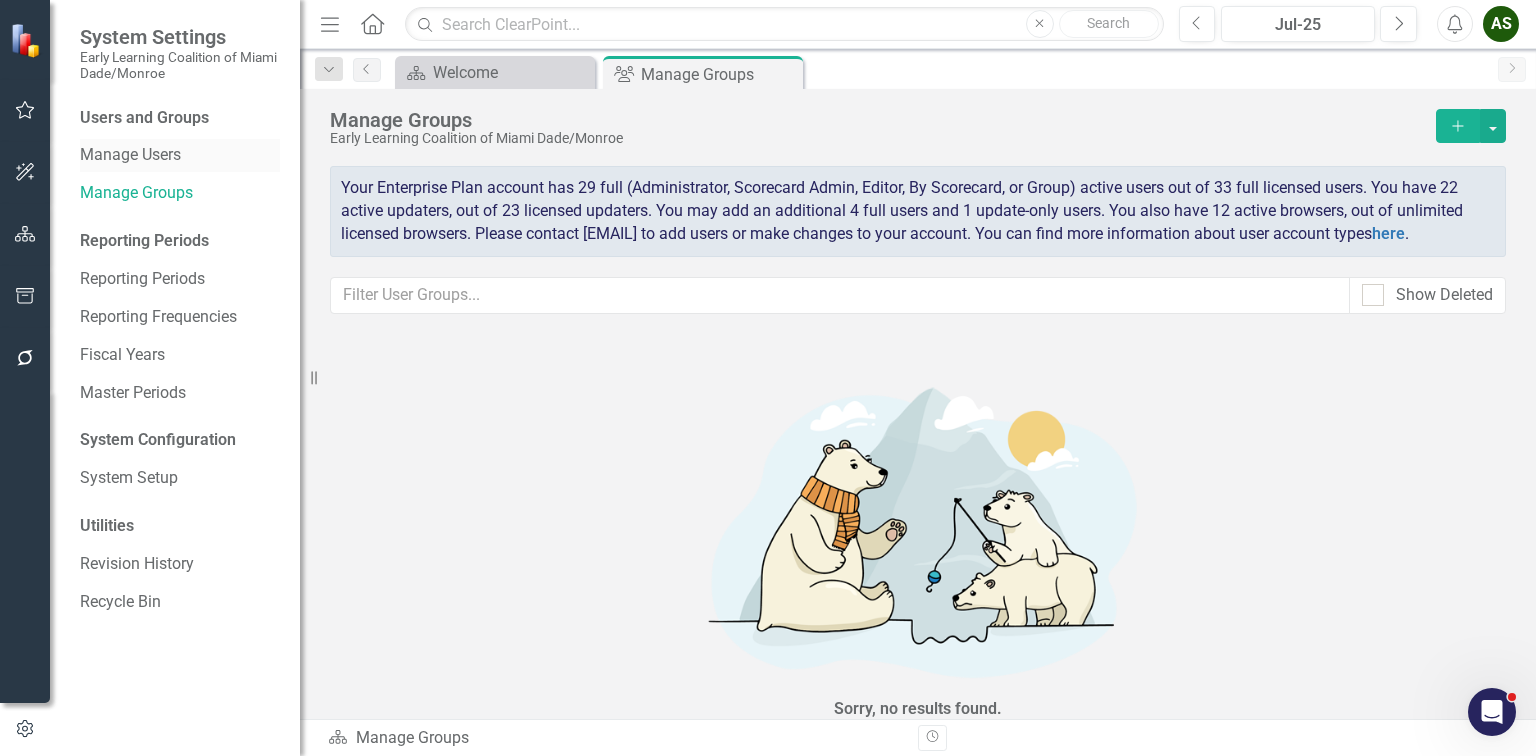 click on "Manage Users" at bounding box center [180, 155] 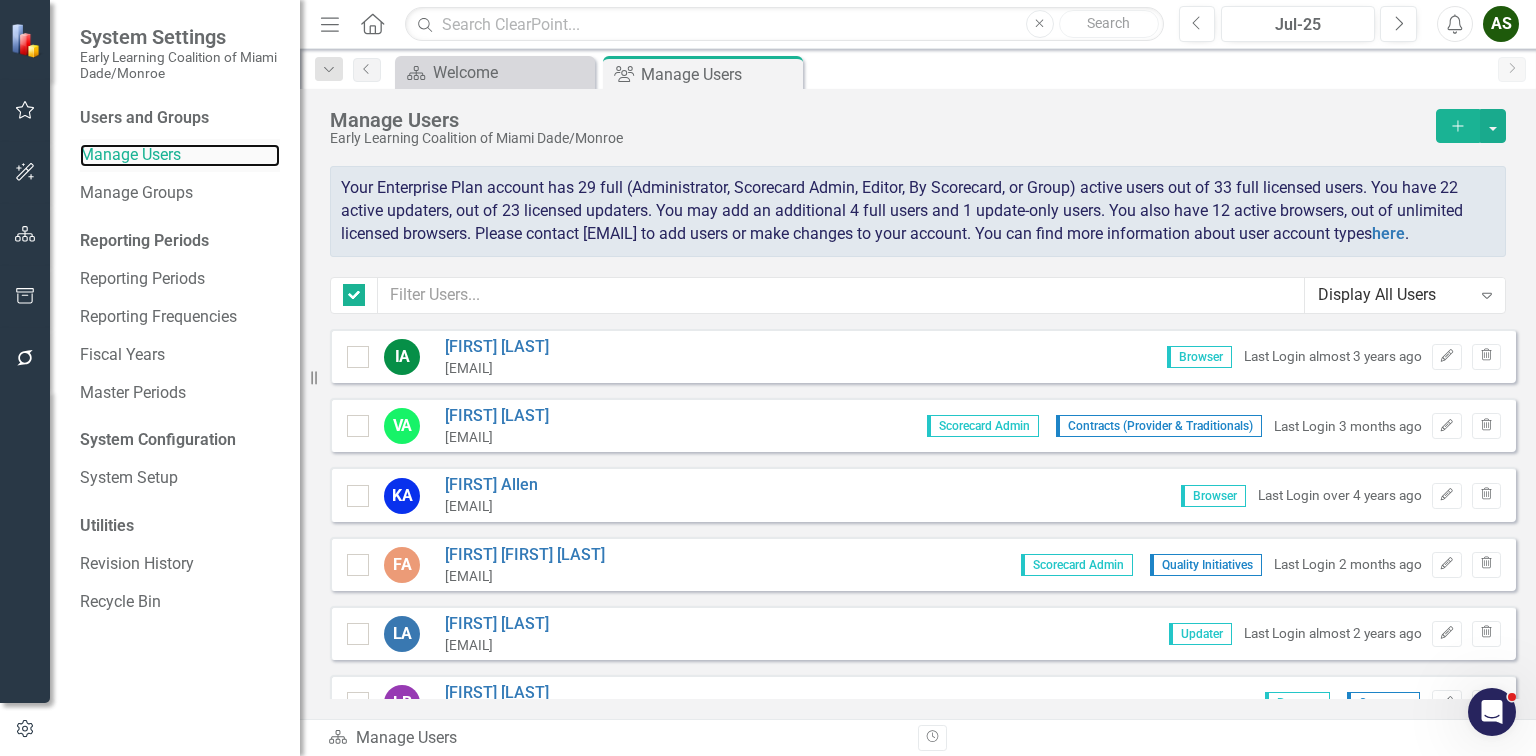 checkbox on "false" 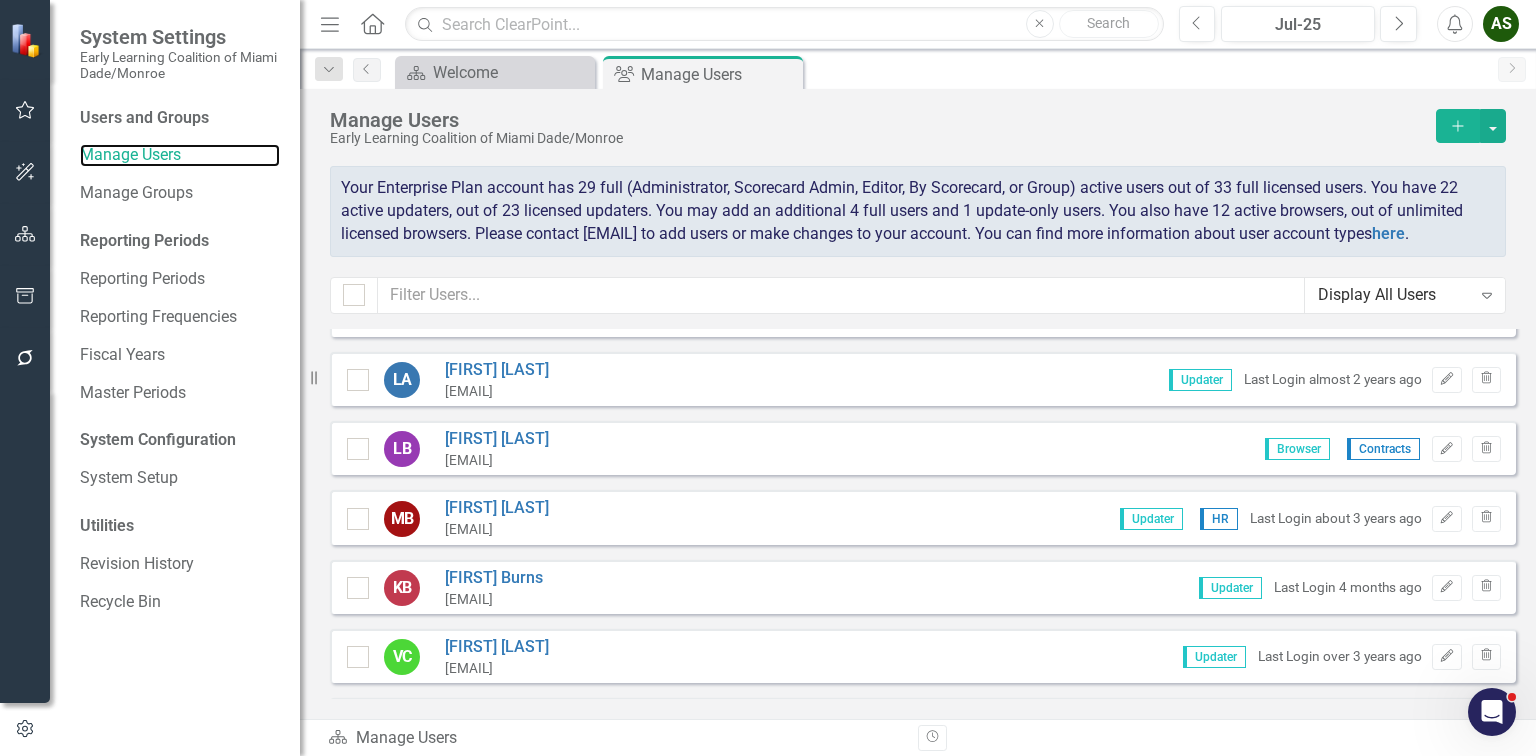 scroll, scrollTop: 320, scrollLeft: 0, axis: vertical 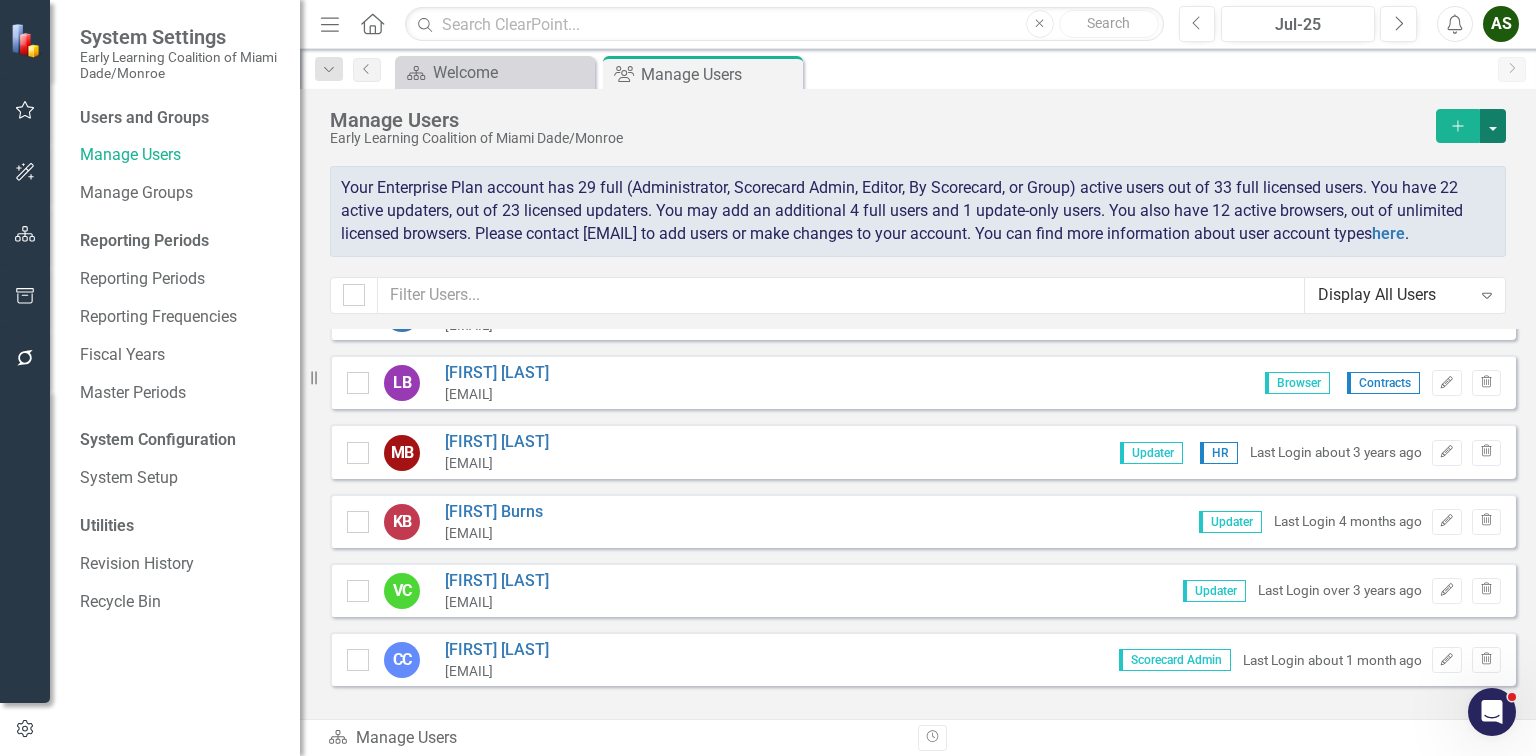 click at bounding box center [1493, 126] 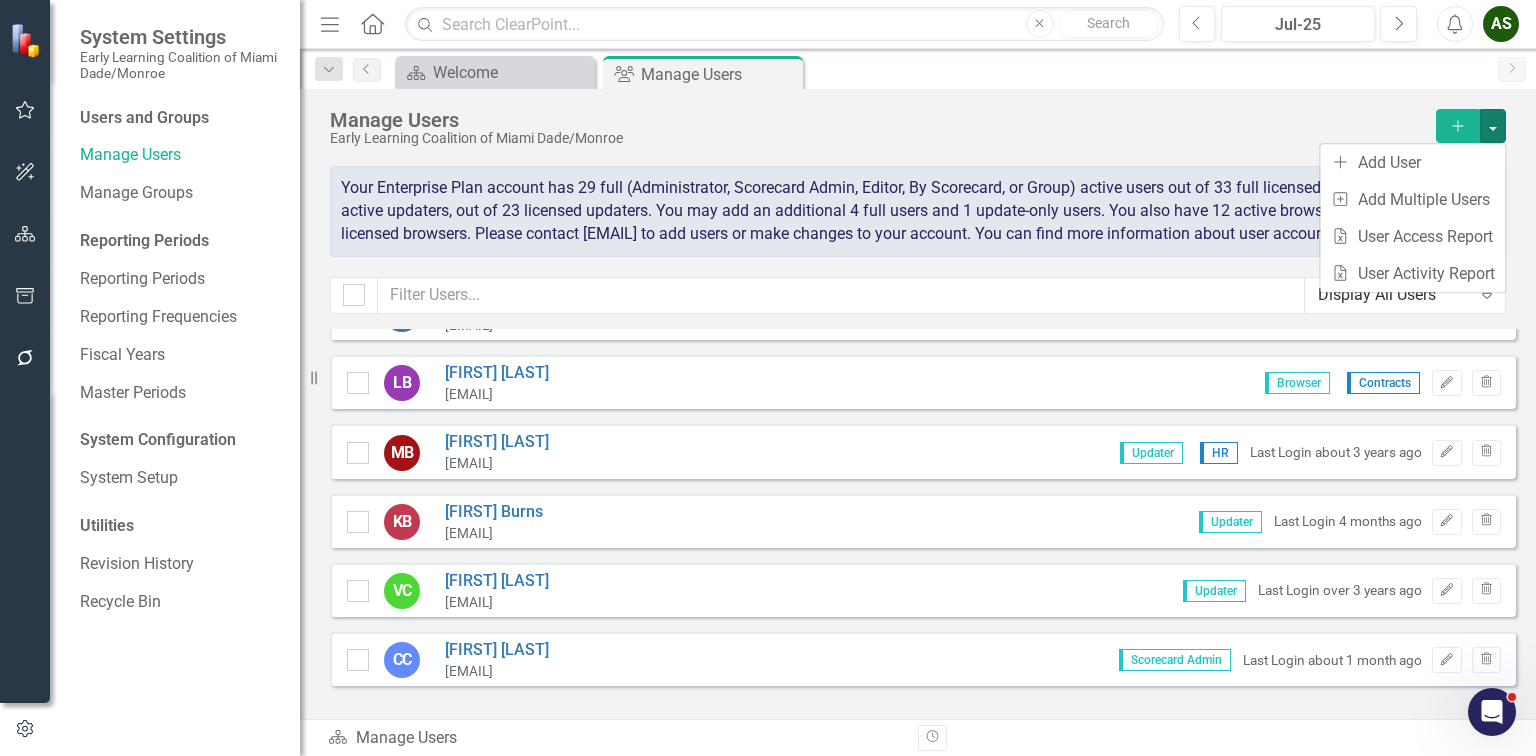 click on "Early Learning Coalition of Miami Dade/Monroe" at bounding box center [878, 138] 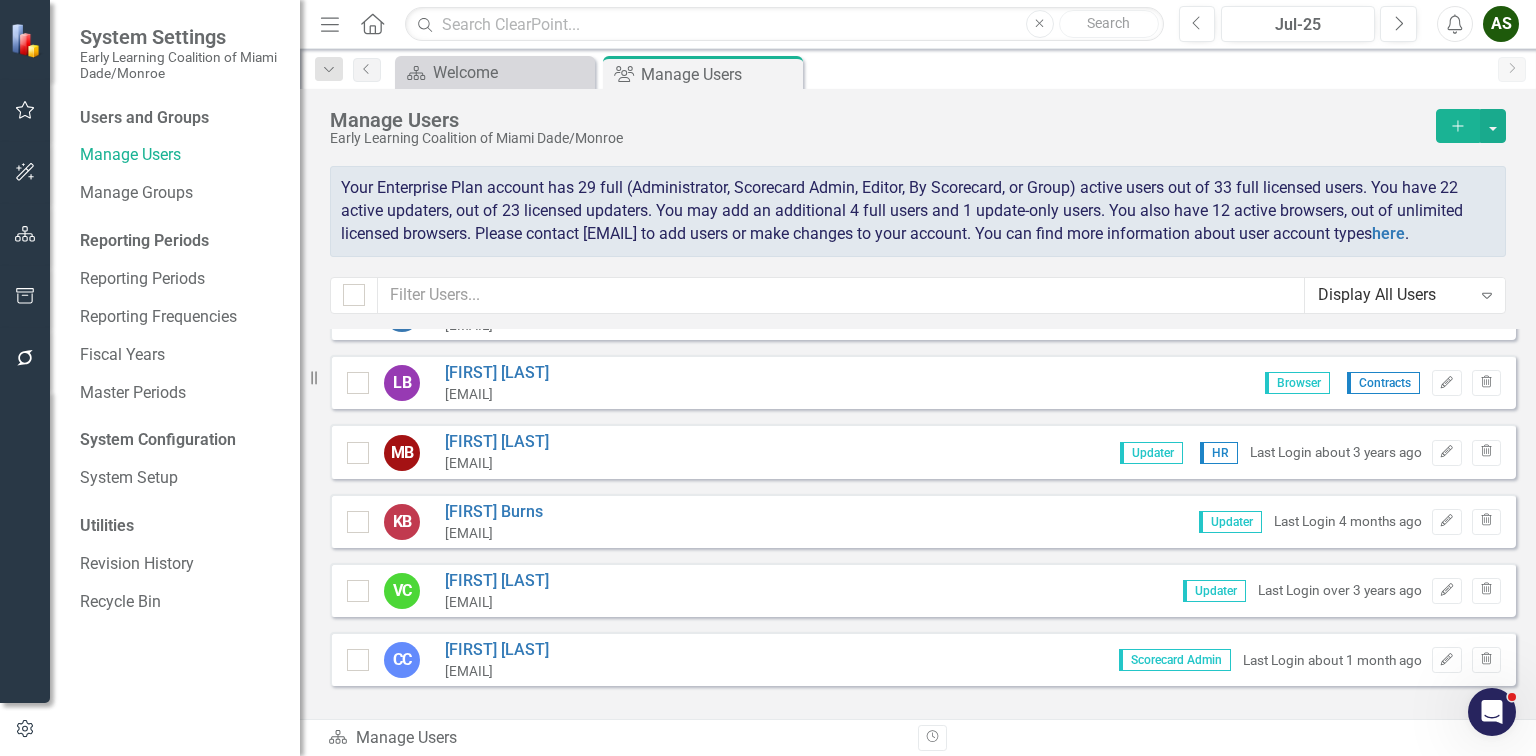 click on "Updater" at bounding box center [1151, 453] 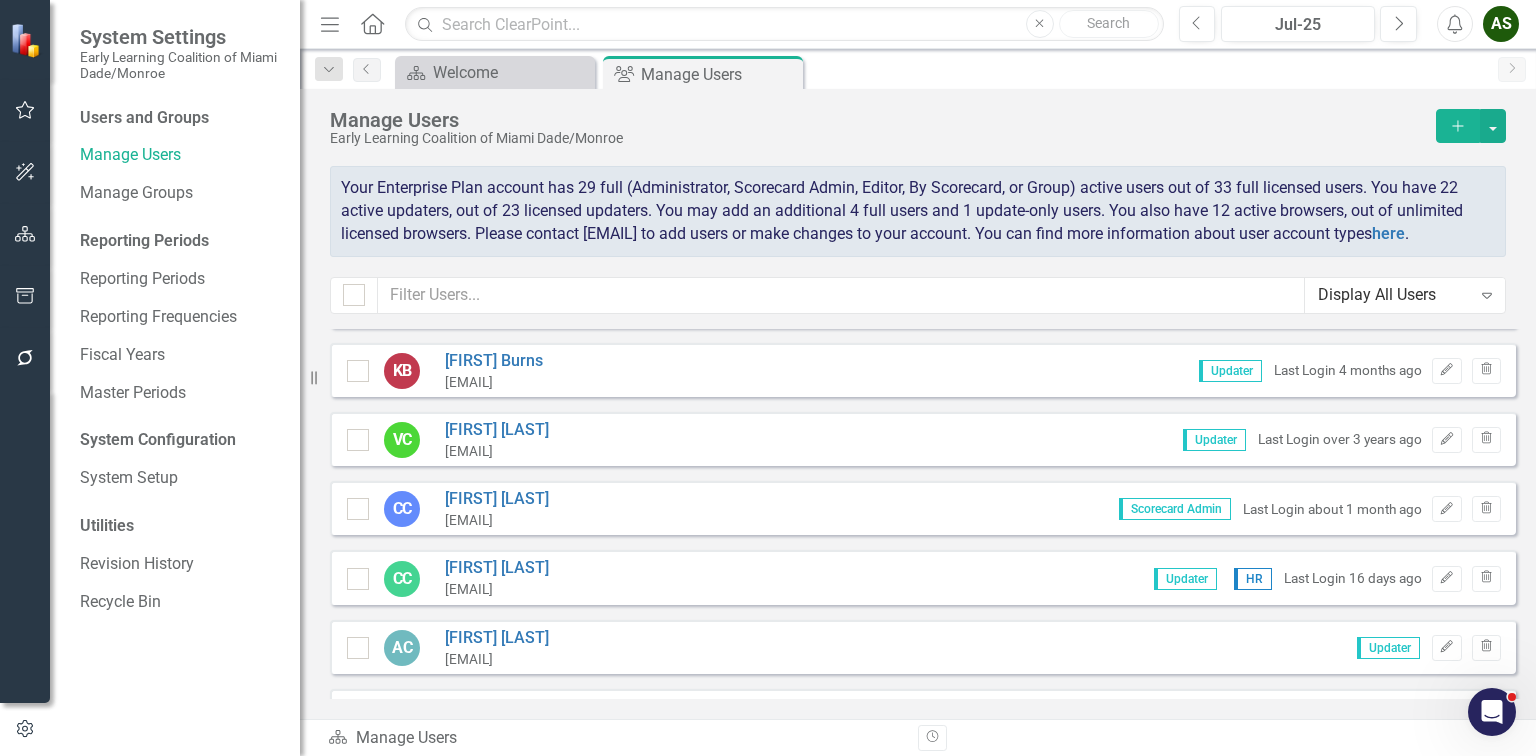 scroll, scrollTop: 480, scrollLeft: 0, axis: vertical 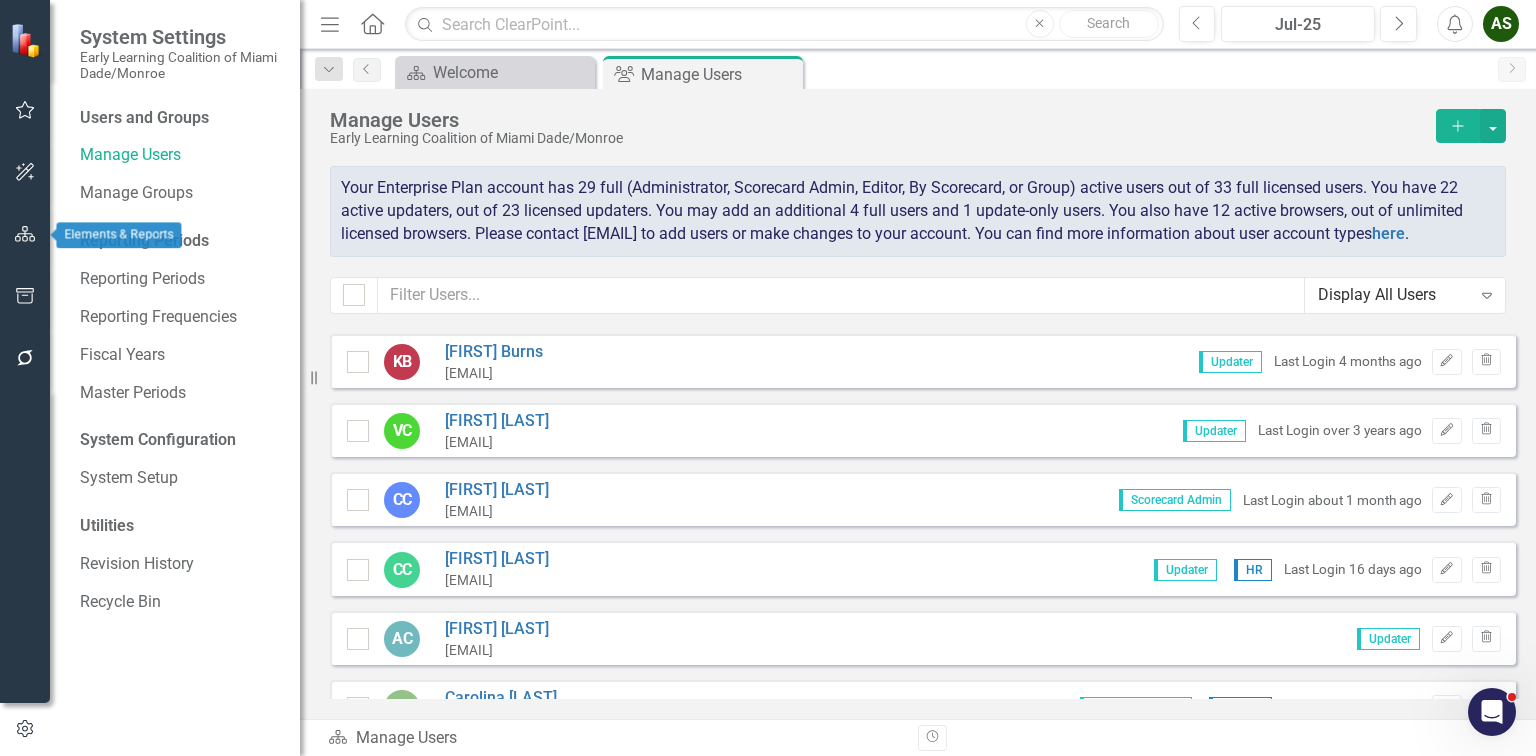 click 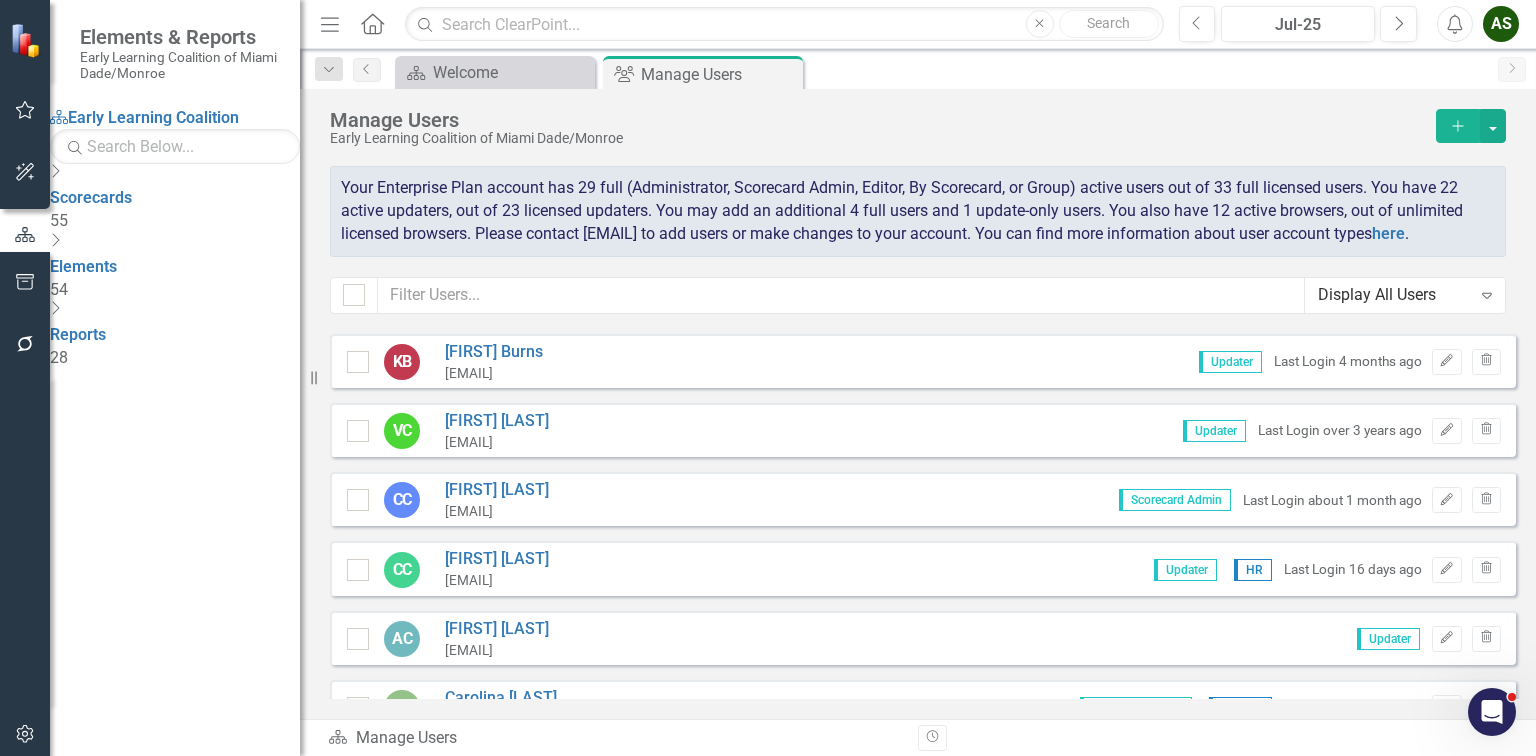 click on "Dropdown" 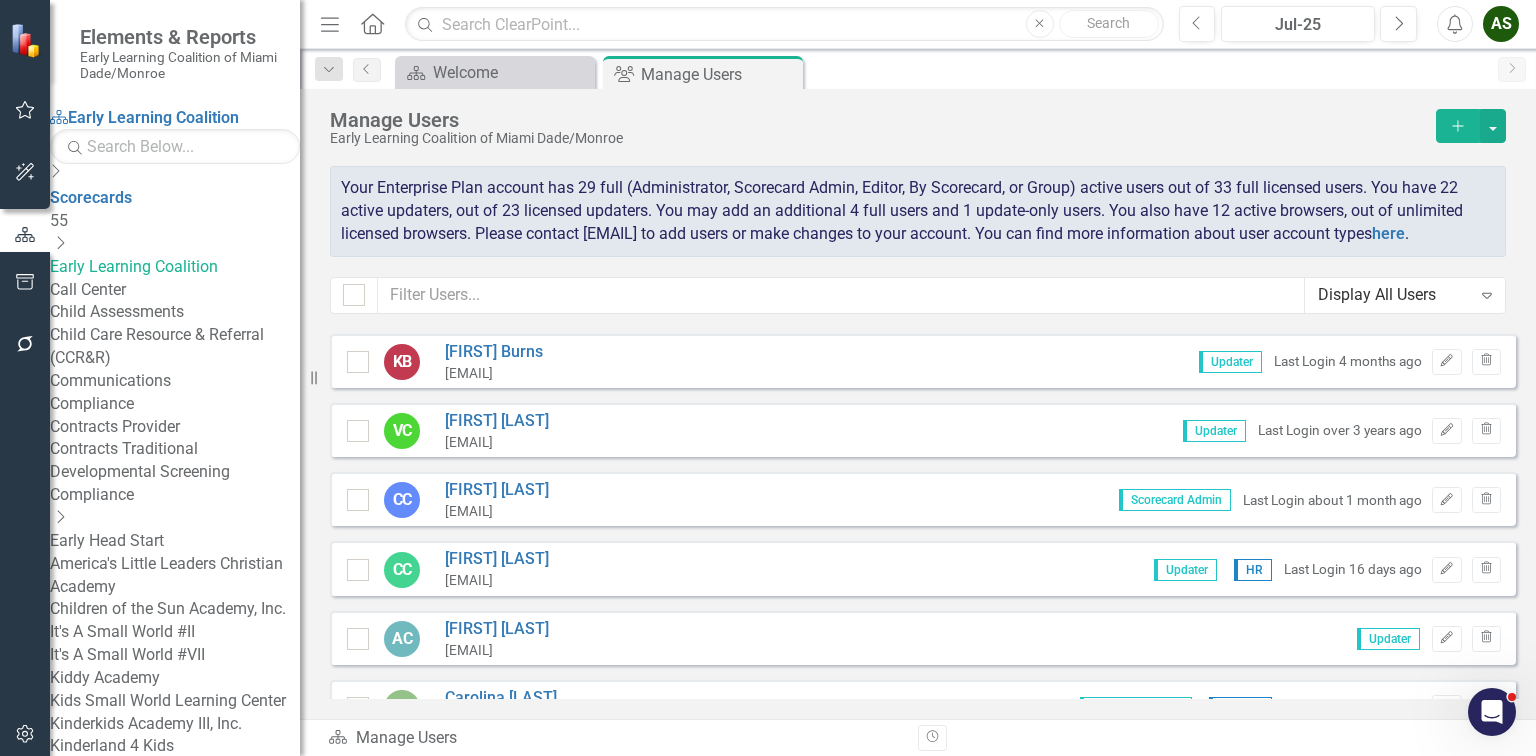 click on "Dropdown" 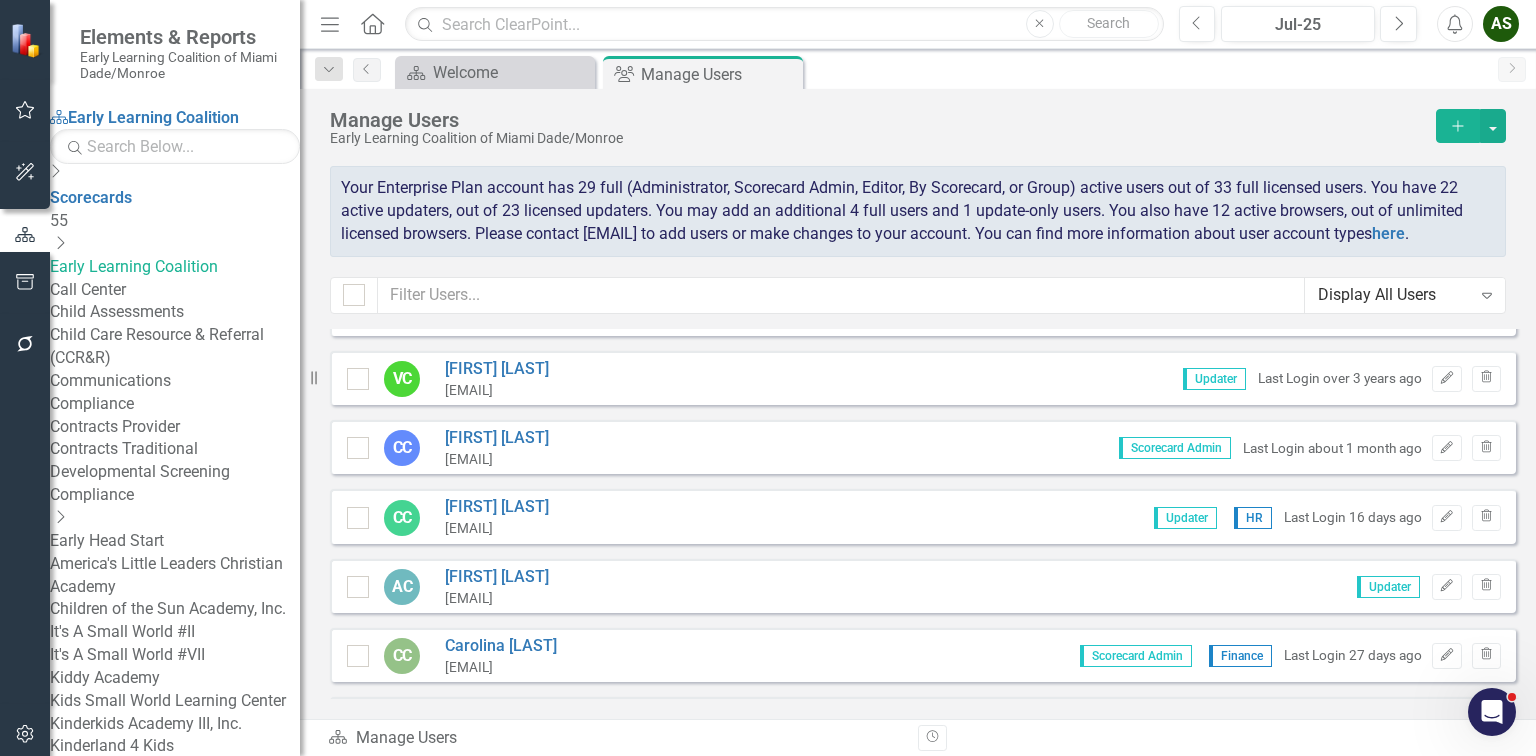 scroll, scrollTop: 560, scrollLeft: 0, axis: vertical 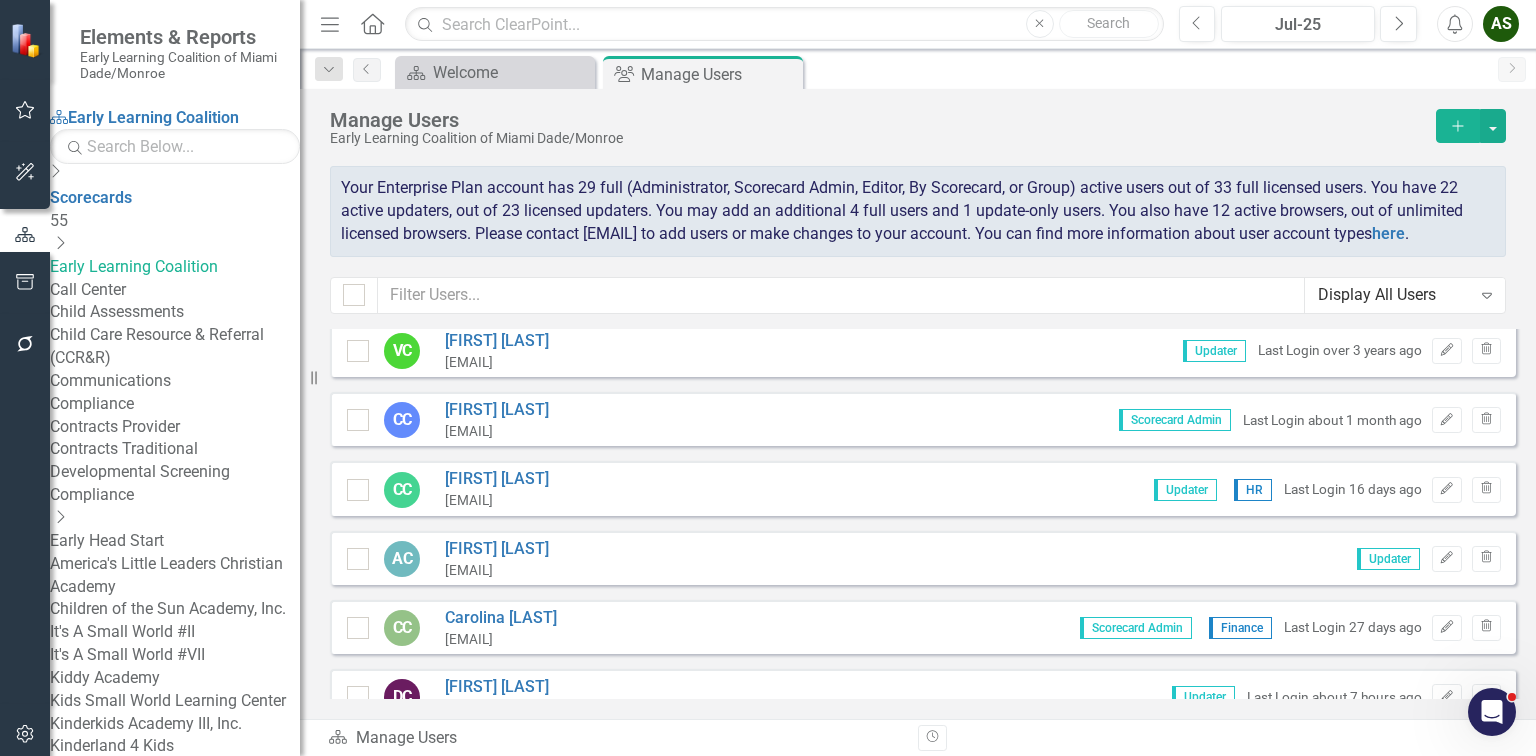 click on "Eligibility (Miami-Dade)" at bounding box center [175, 1295] 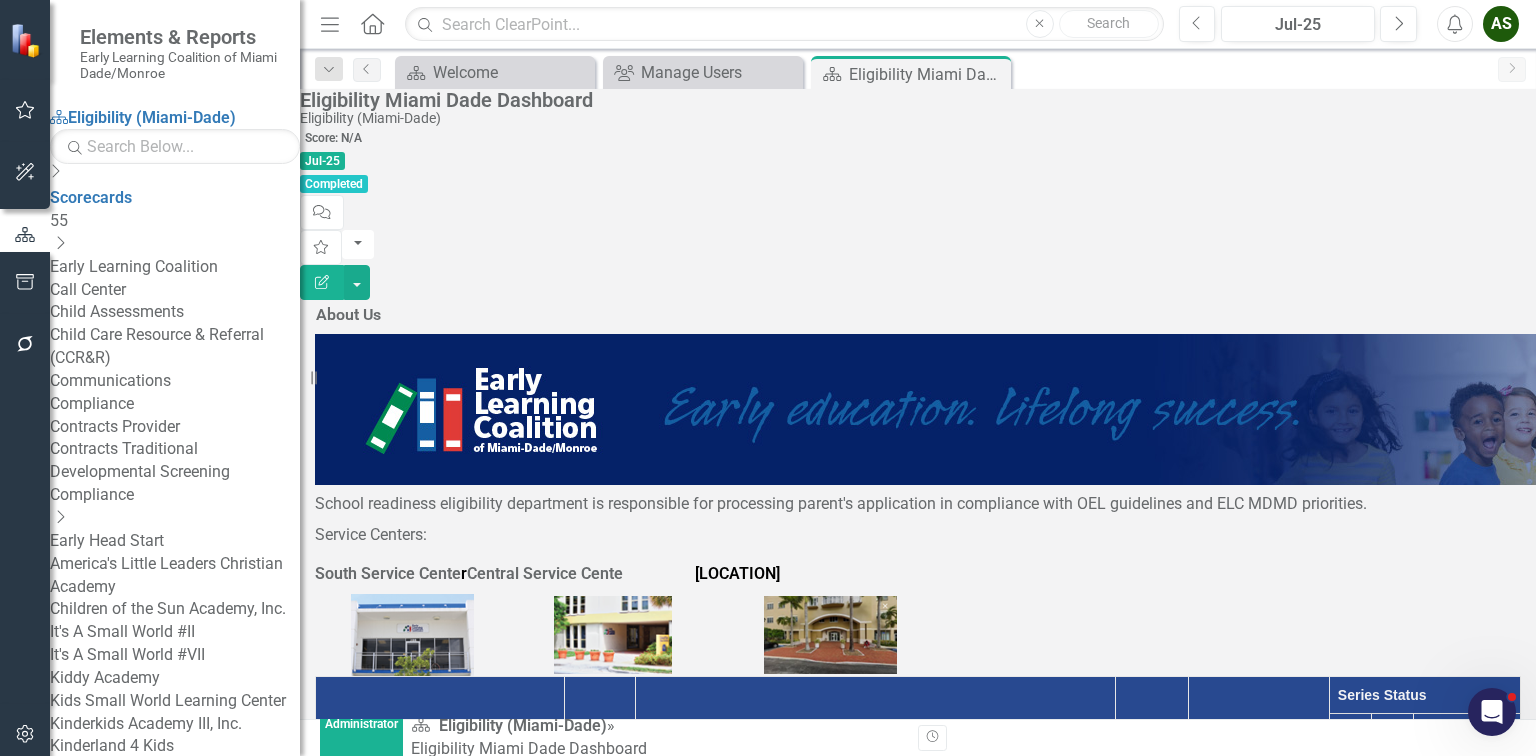 scroll, scrollTop: 400, scrollLeft: 0, axis: vertical 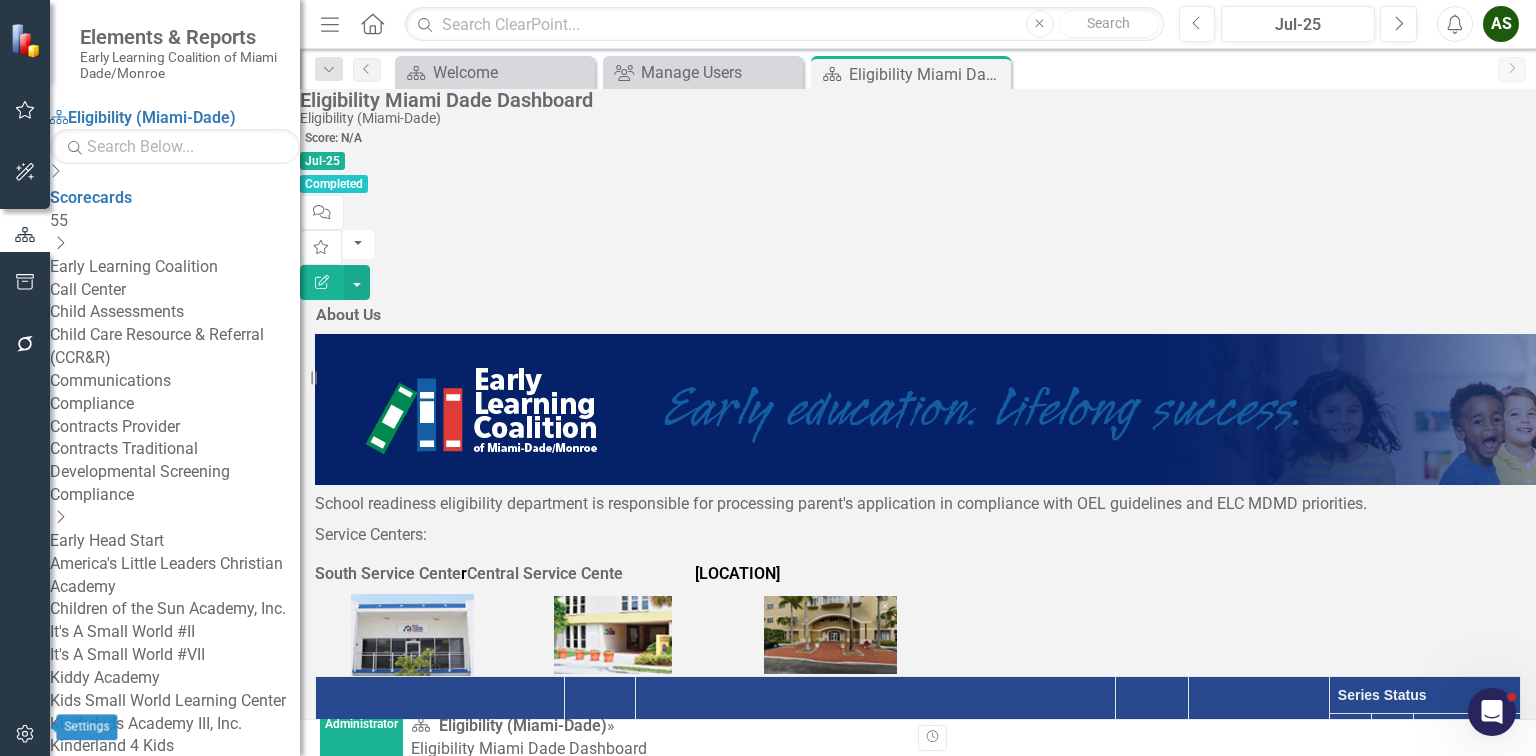 click 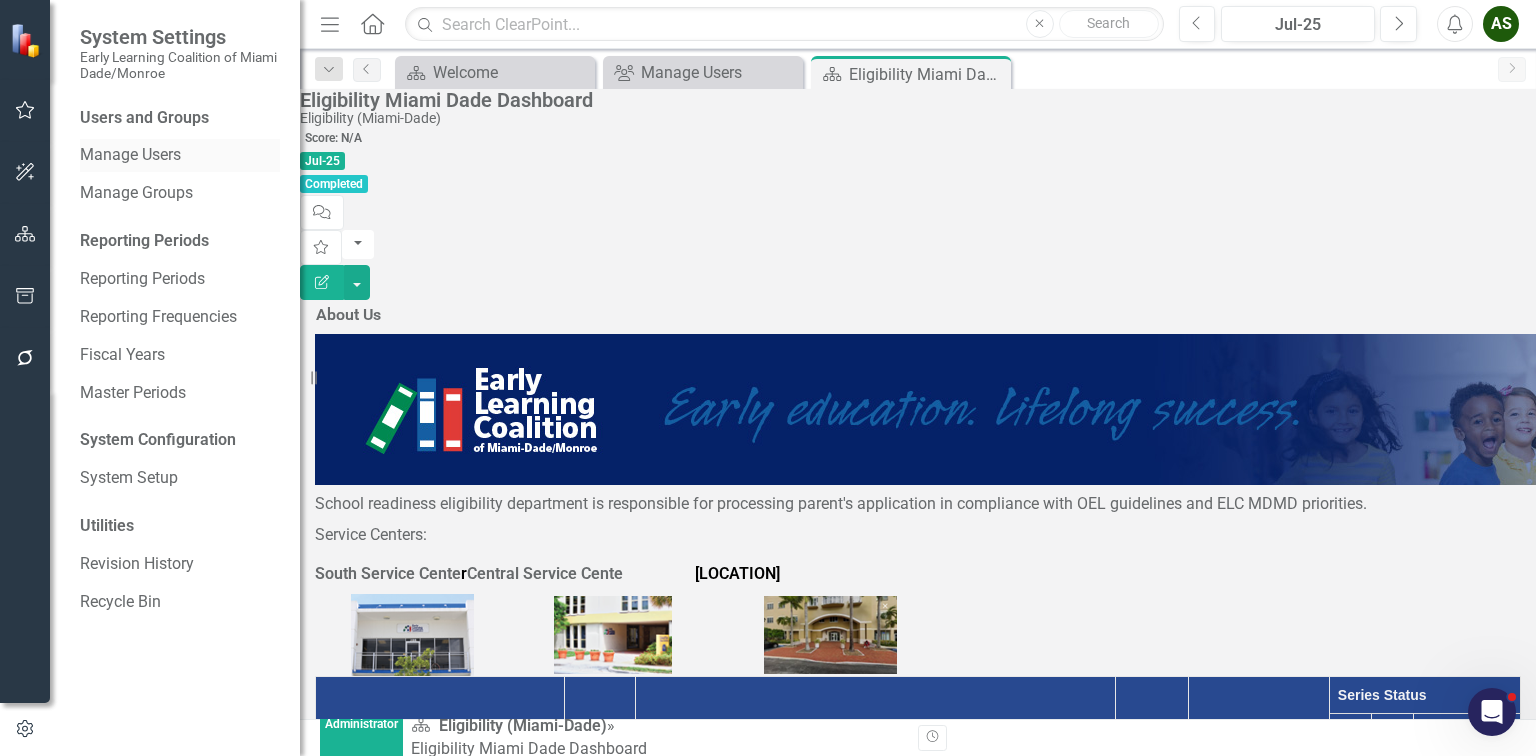 click on "Manage Users" at bounding box center [180, 155] 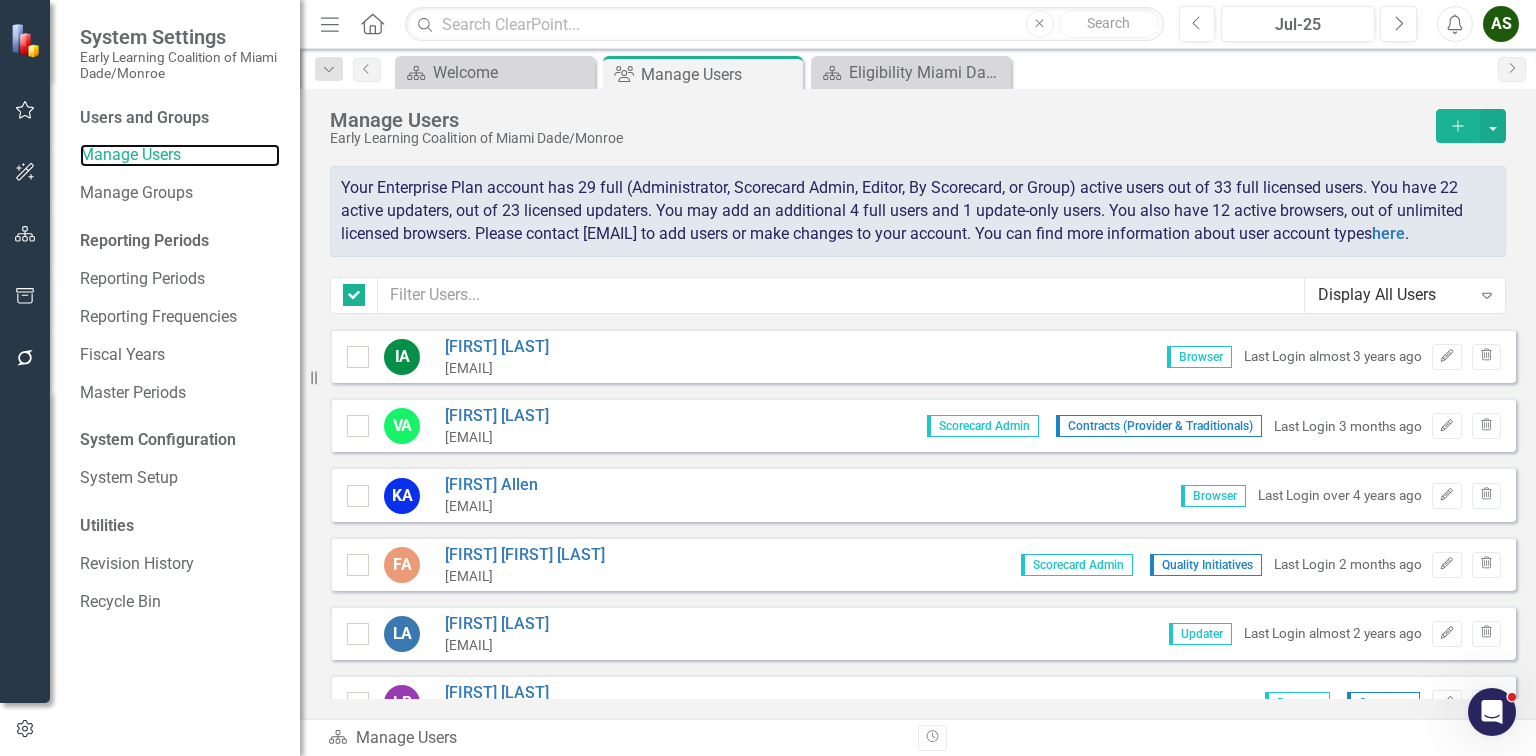 checkbox on "false" 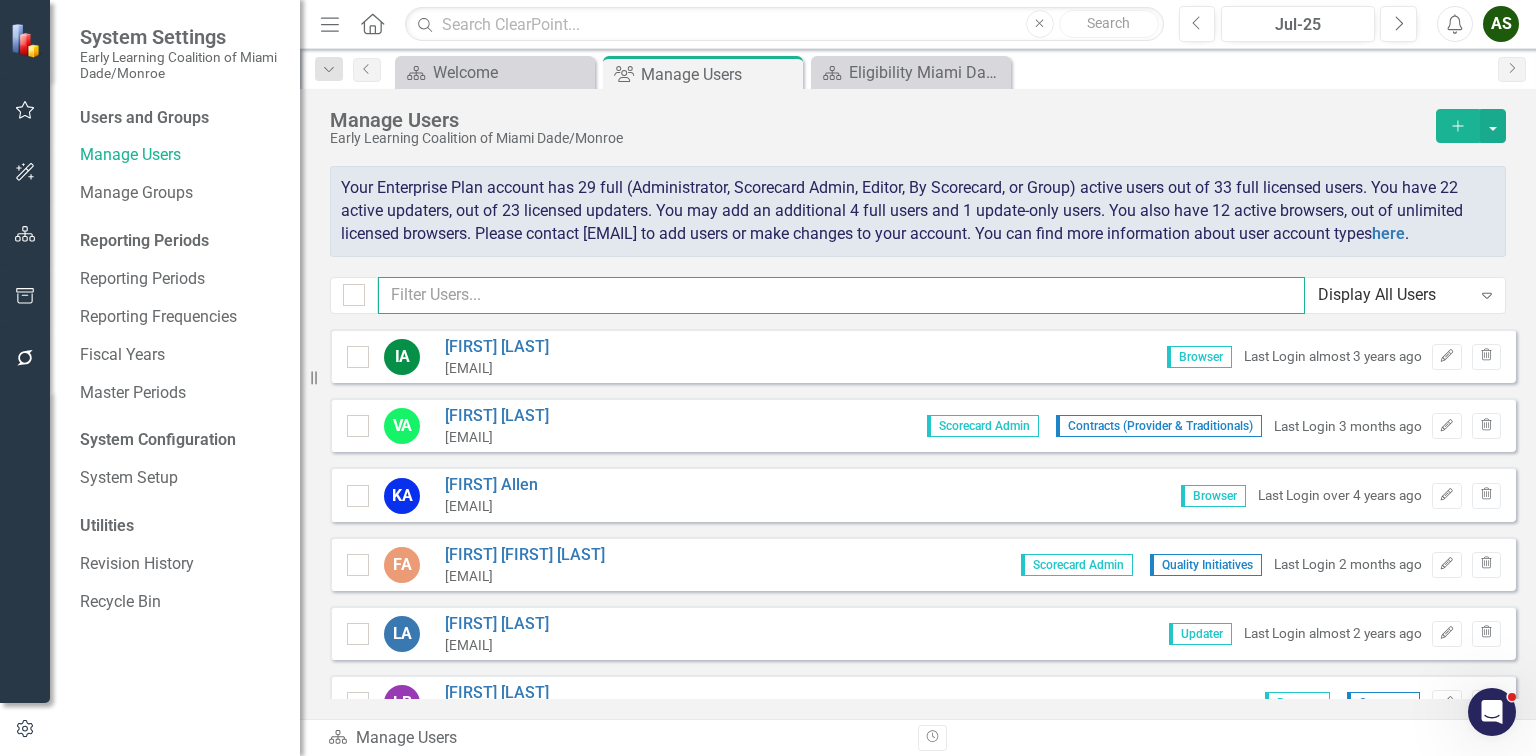 click at bounding box center (841, 295) 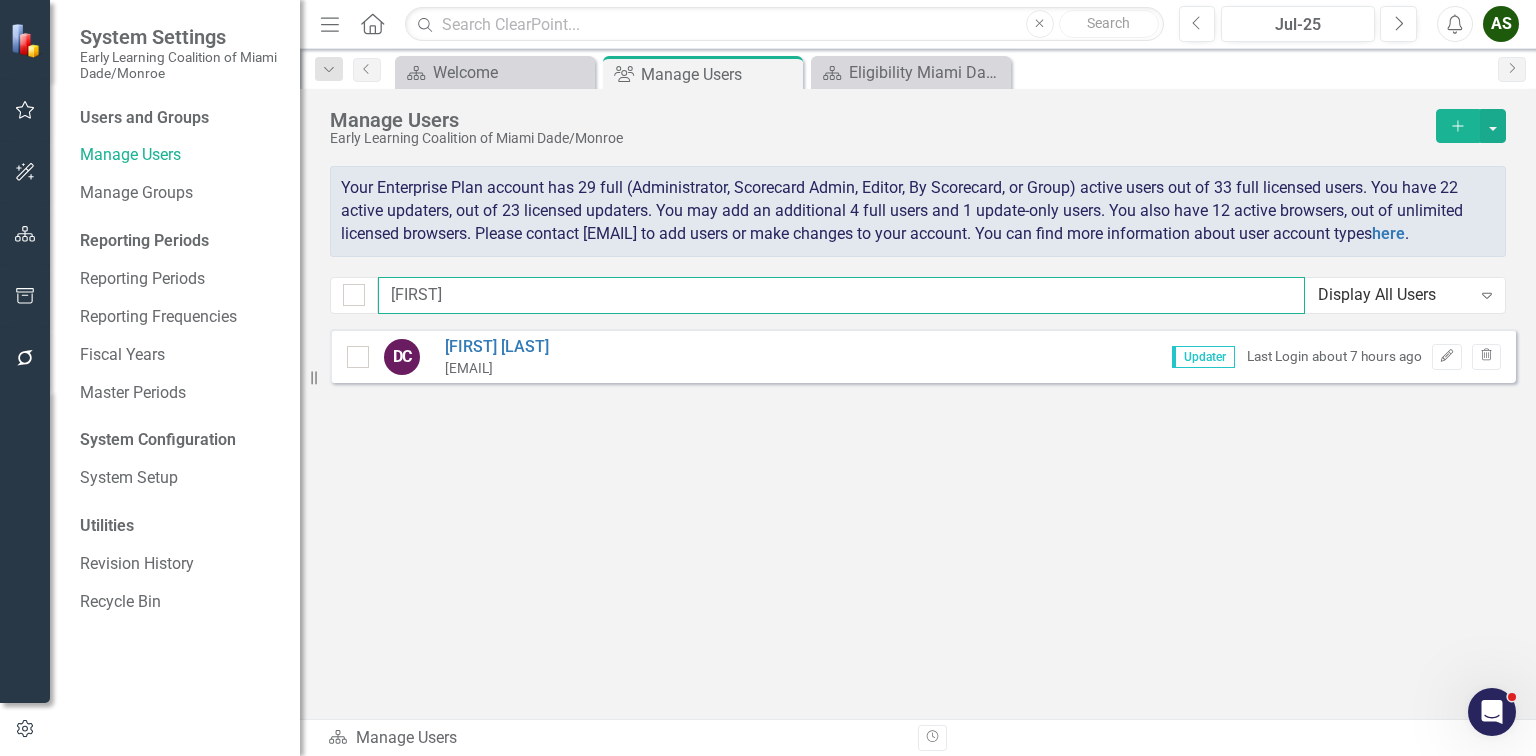 drag, startPoint x: 444, startPoint y: 316, endPoint x: 368, endPoint y: 319, distance: 76.05919 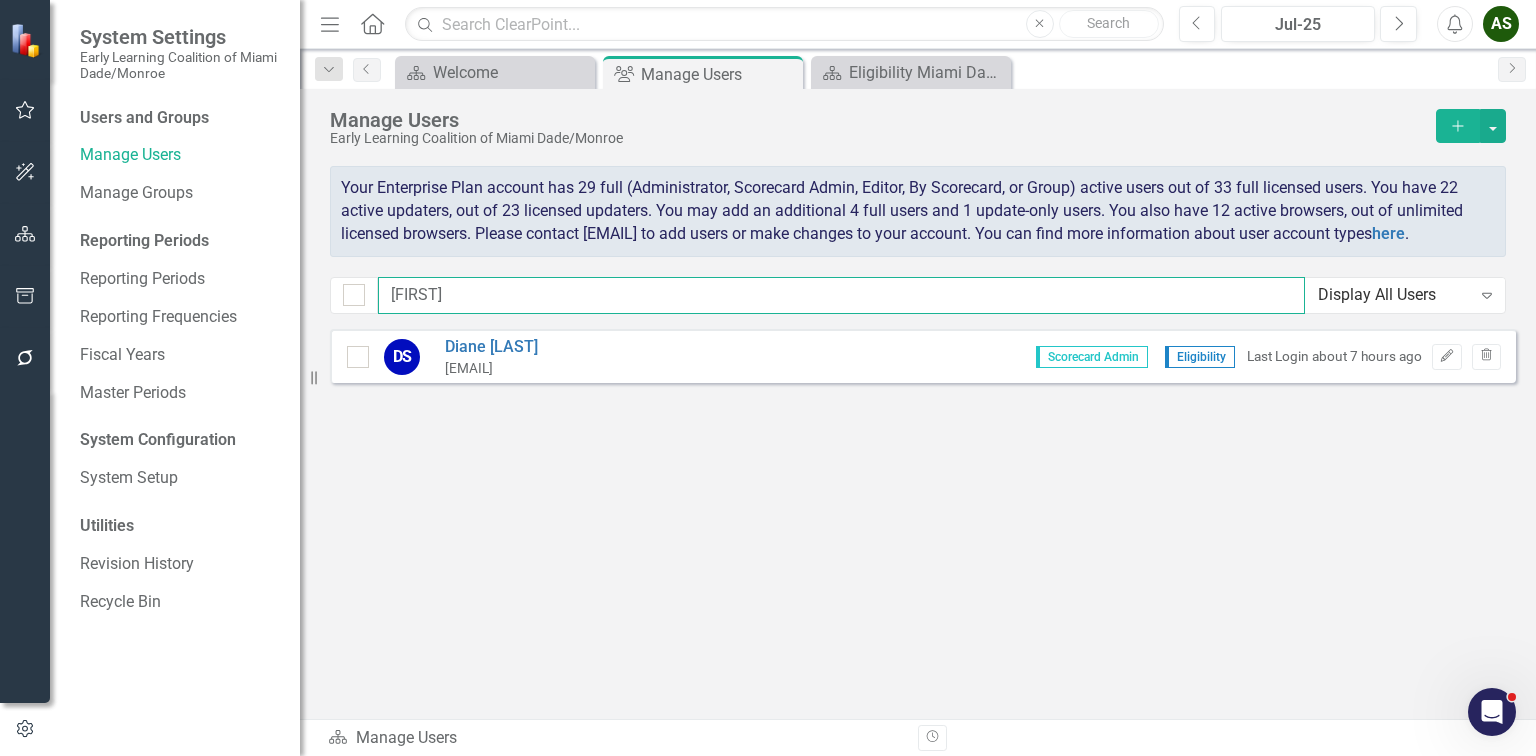 type on "[FIRST]" 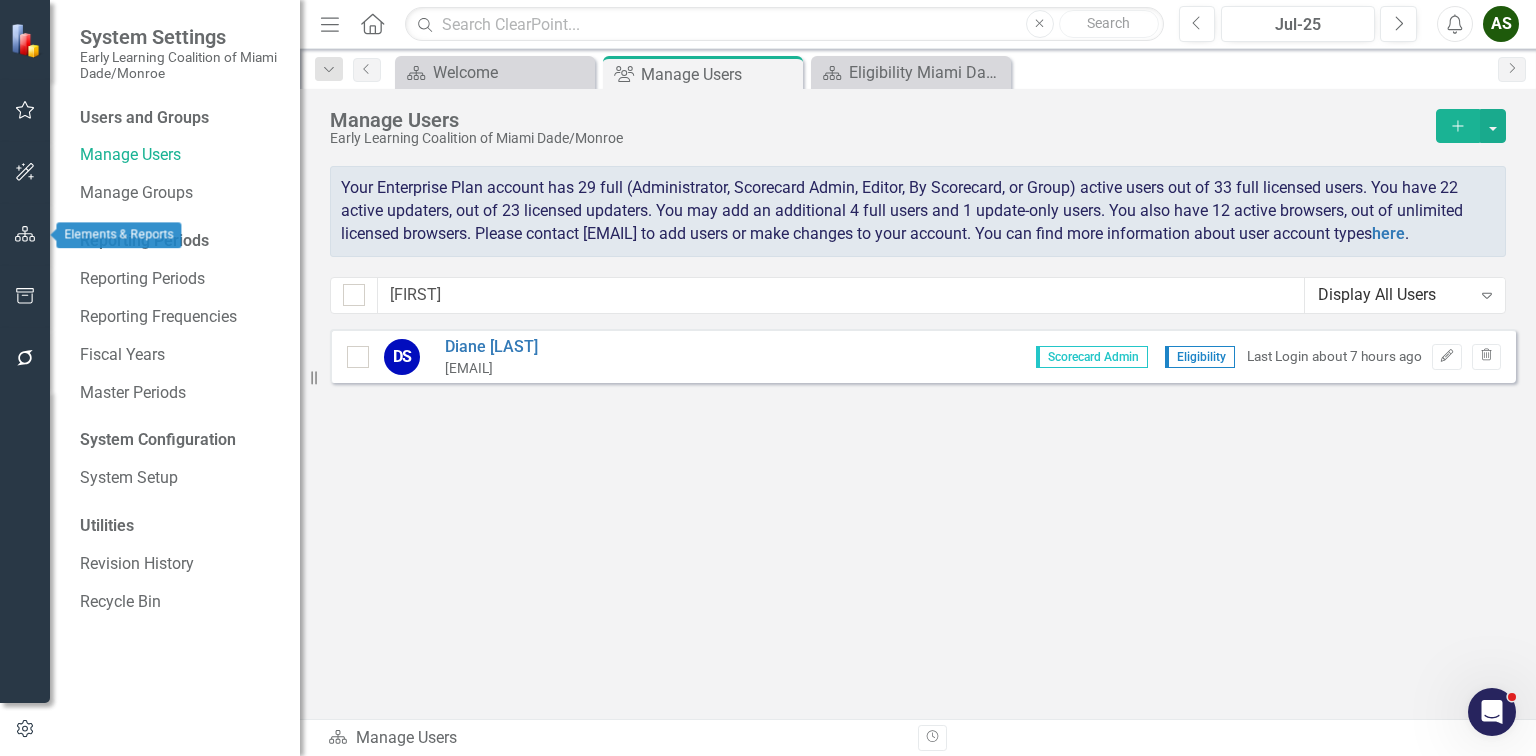 click 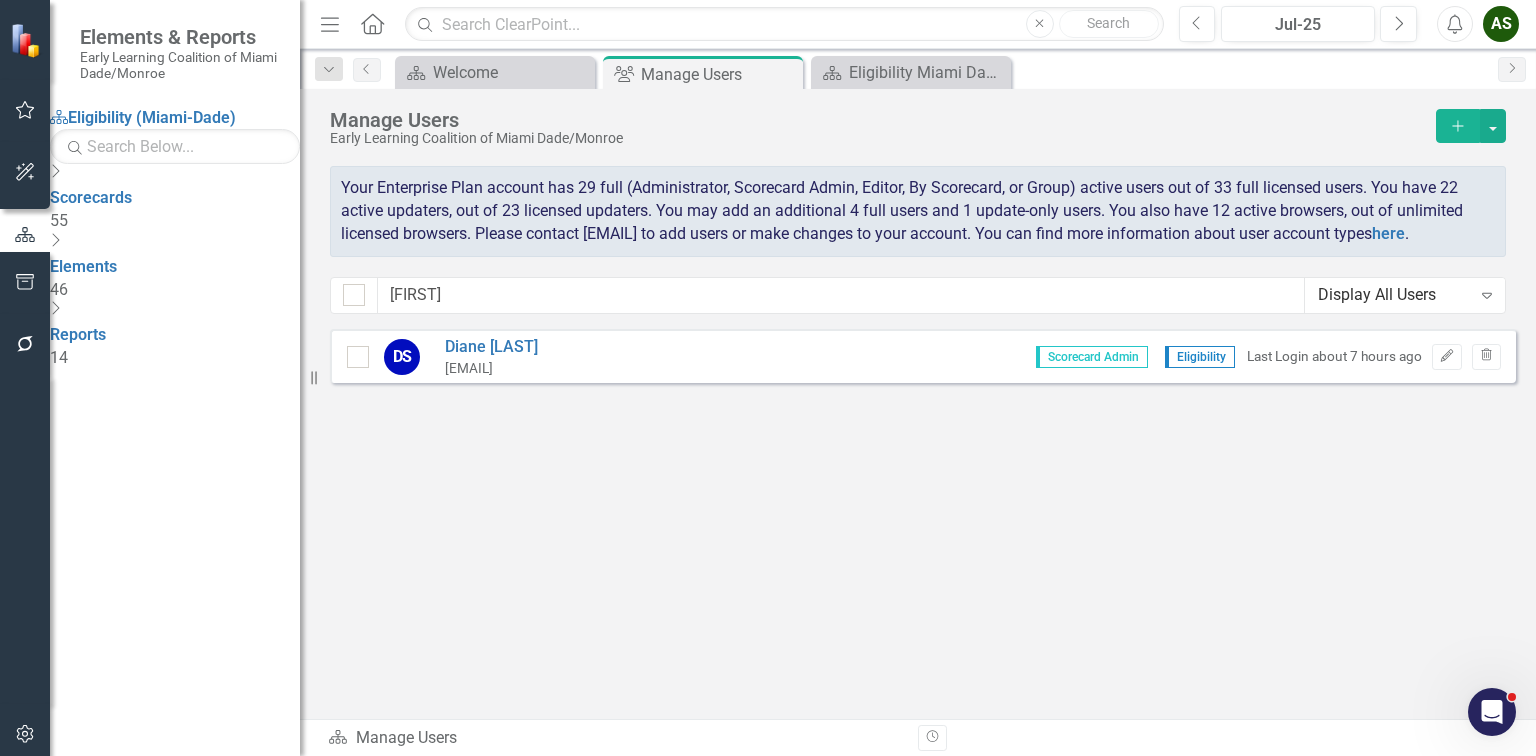 click on "Dropdown" 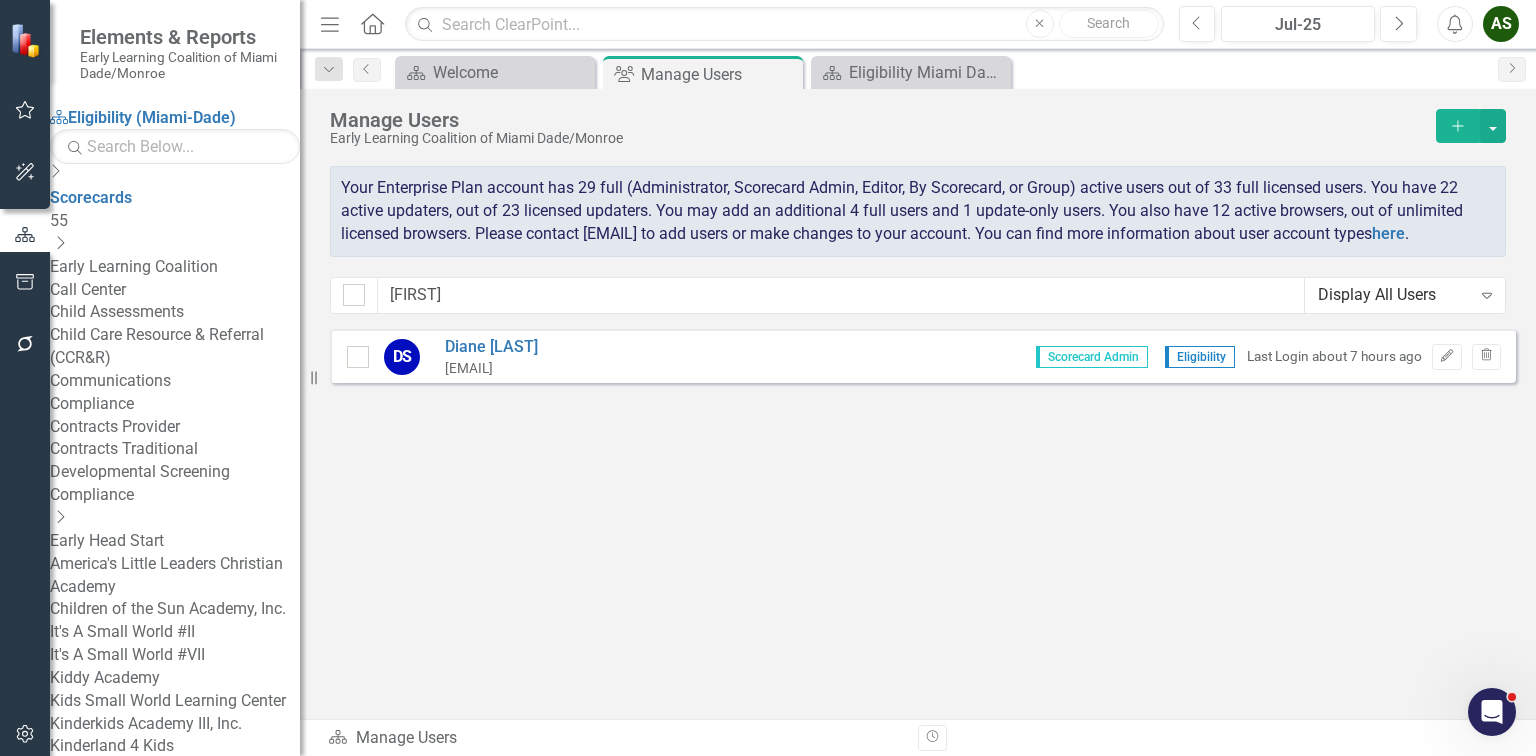click 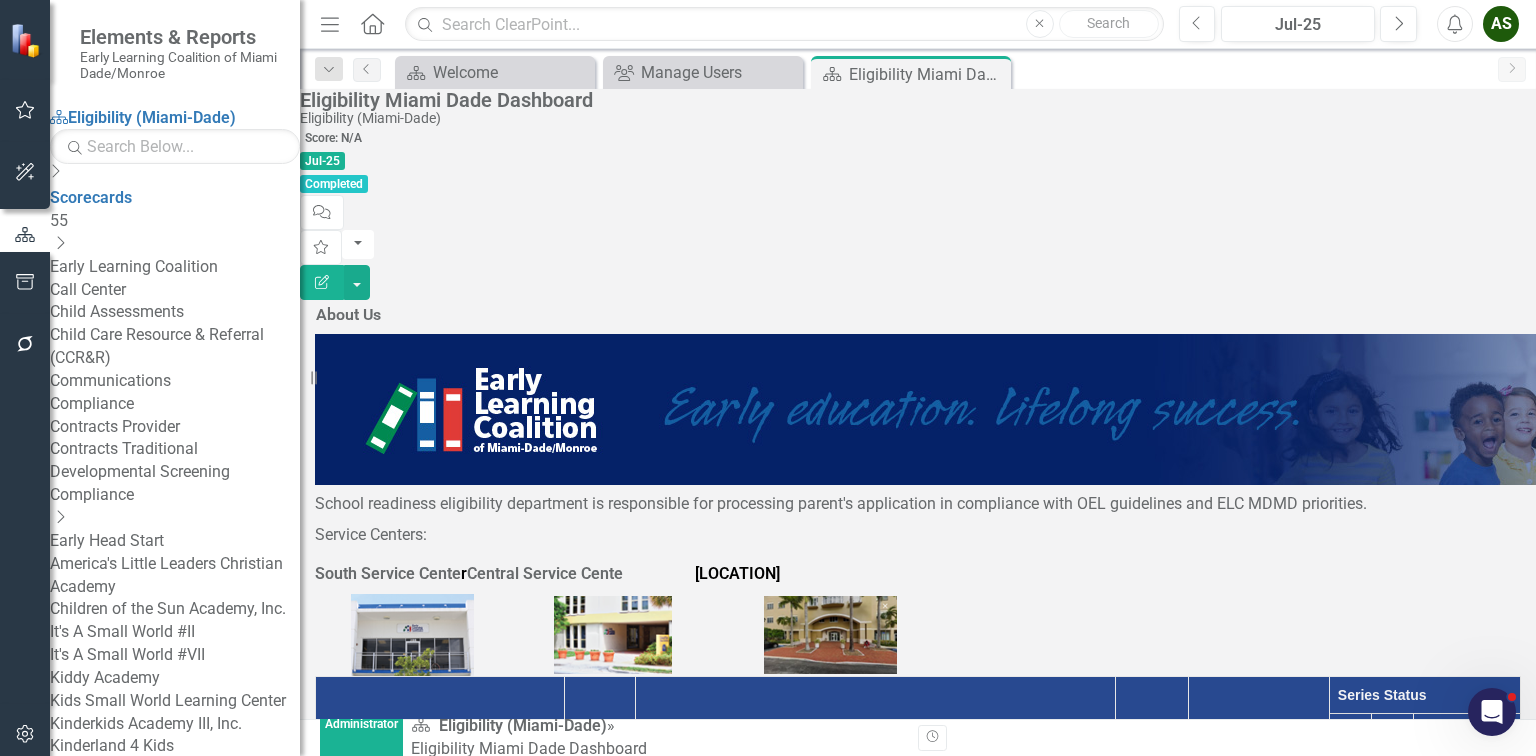 scroll, scrollTop: 400, scrollLeft: 0, axis: vertical 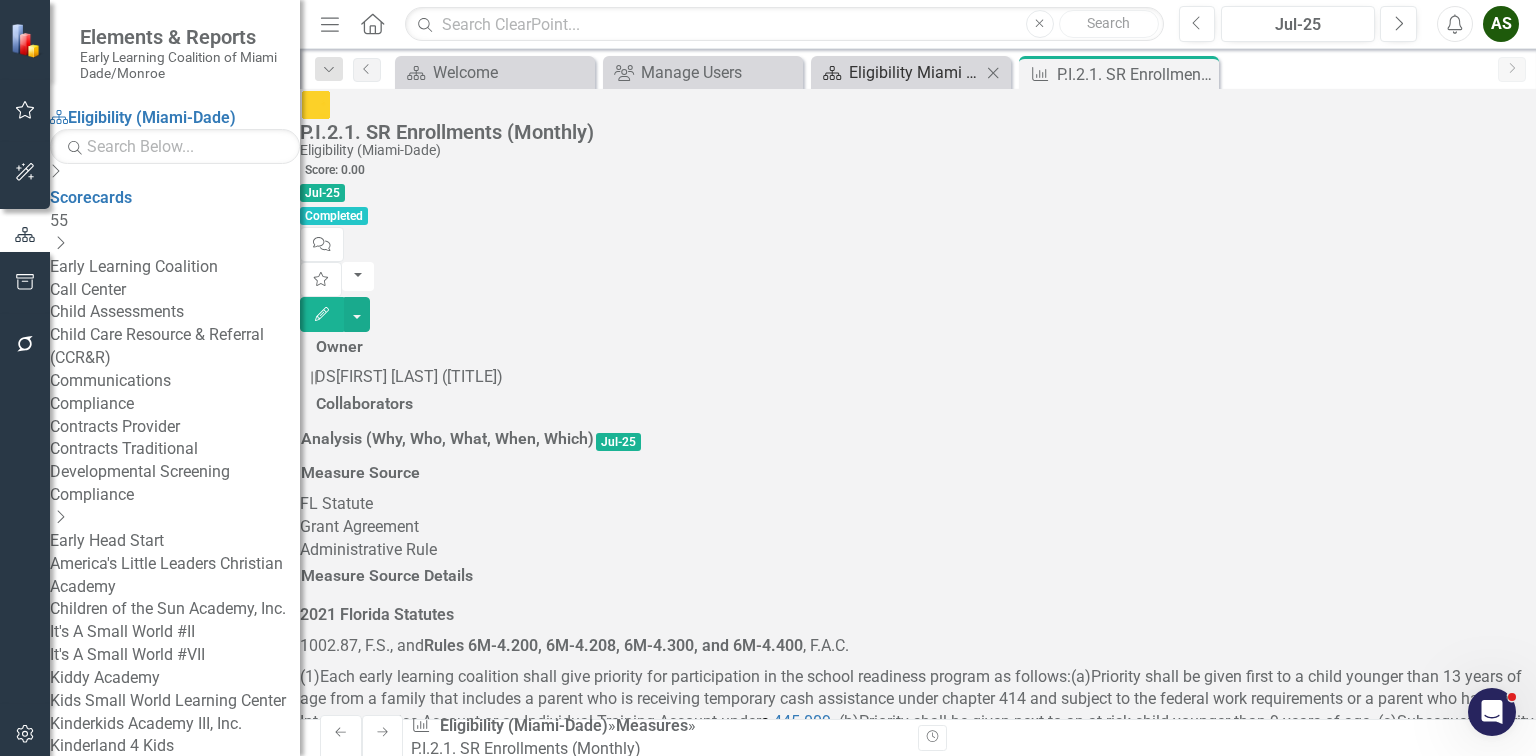 click on "Eligibility Miami Dade Dashboard" at bounding box center [915, 72] 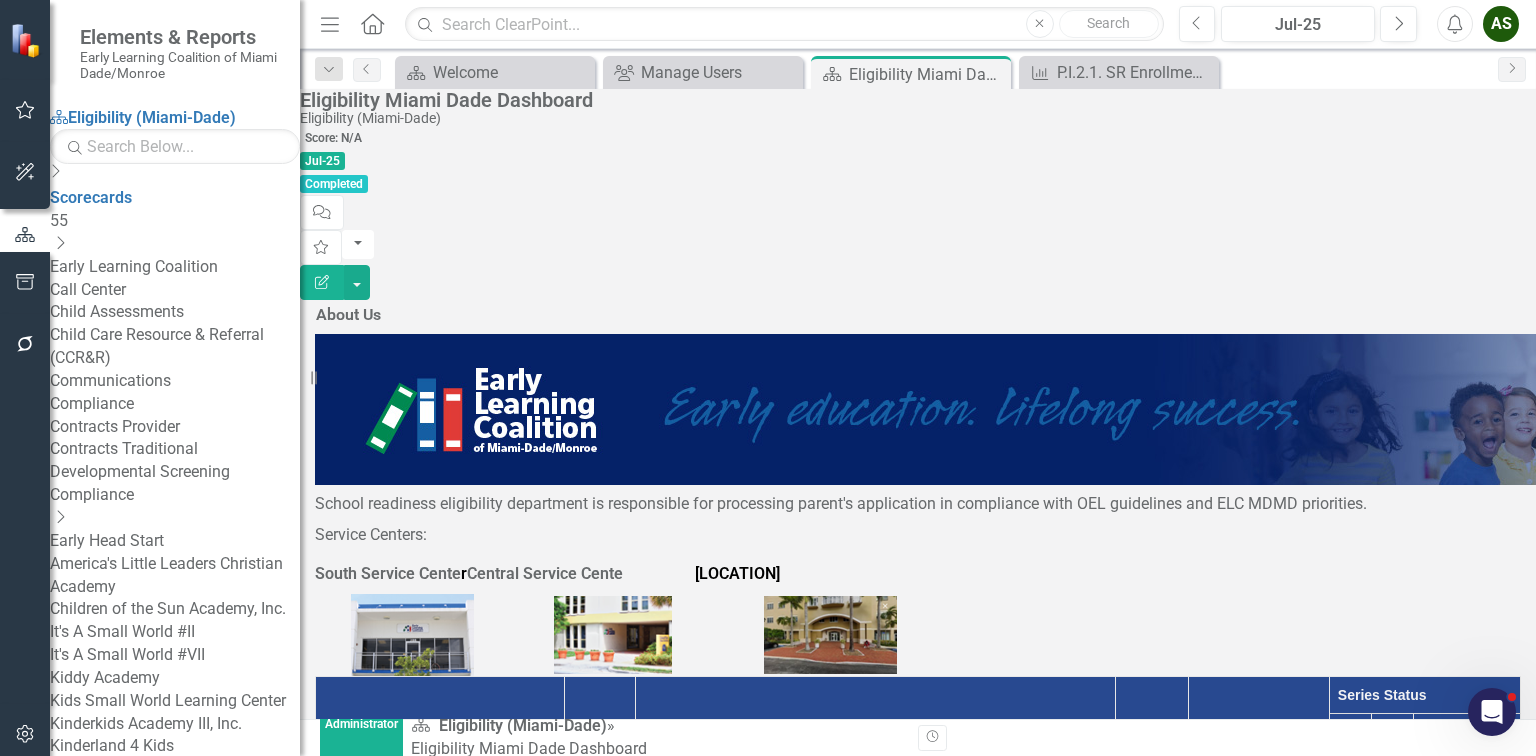 scroll, scrollTop: 0, scrollLeft: 0, axis: both 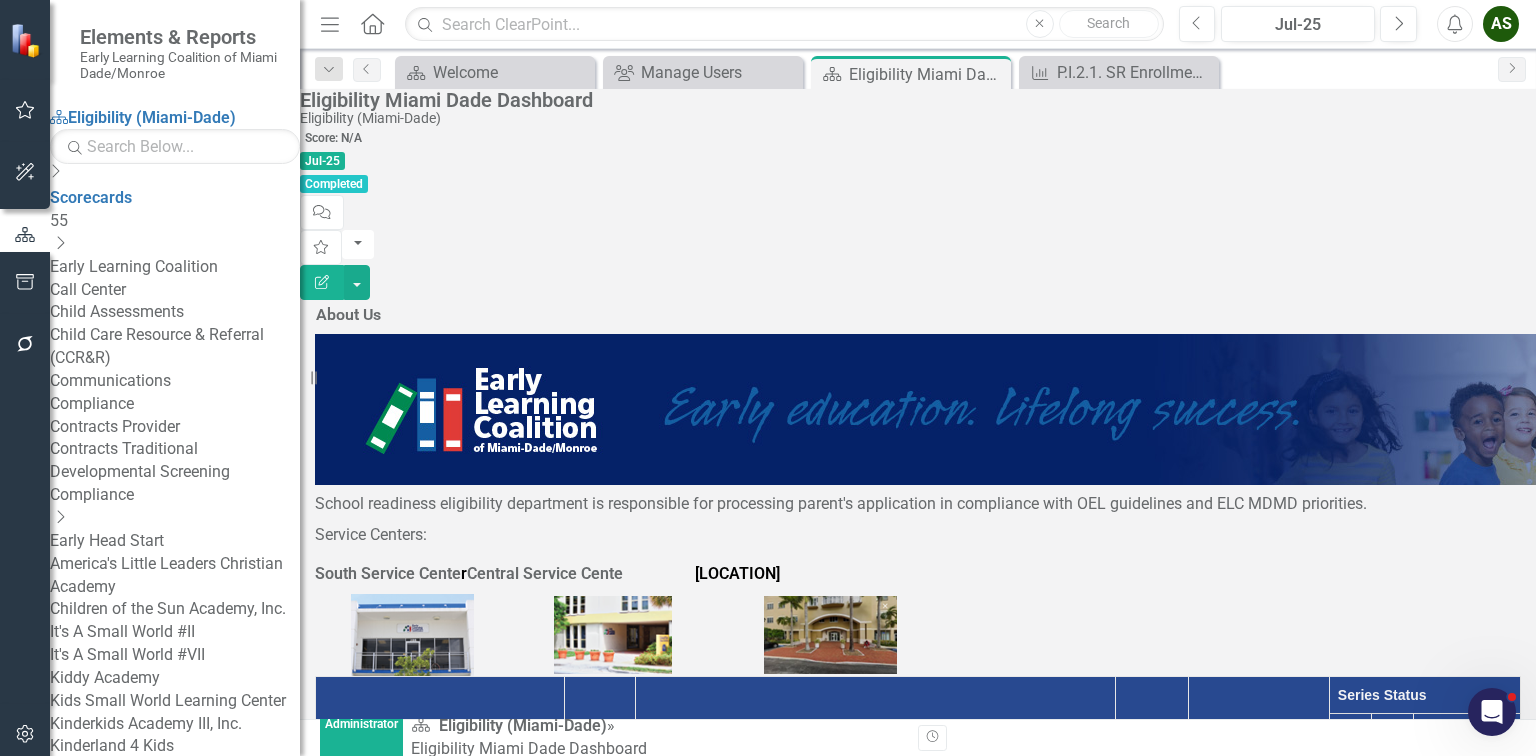 click on "At Risk Referrals (Monthly)" at bounding box center [421, 1195] 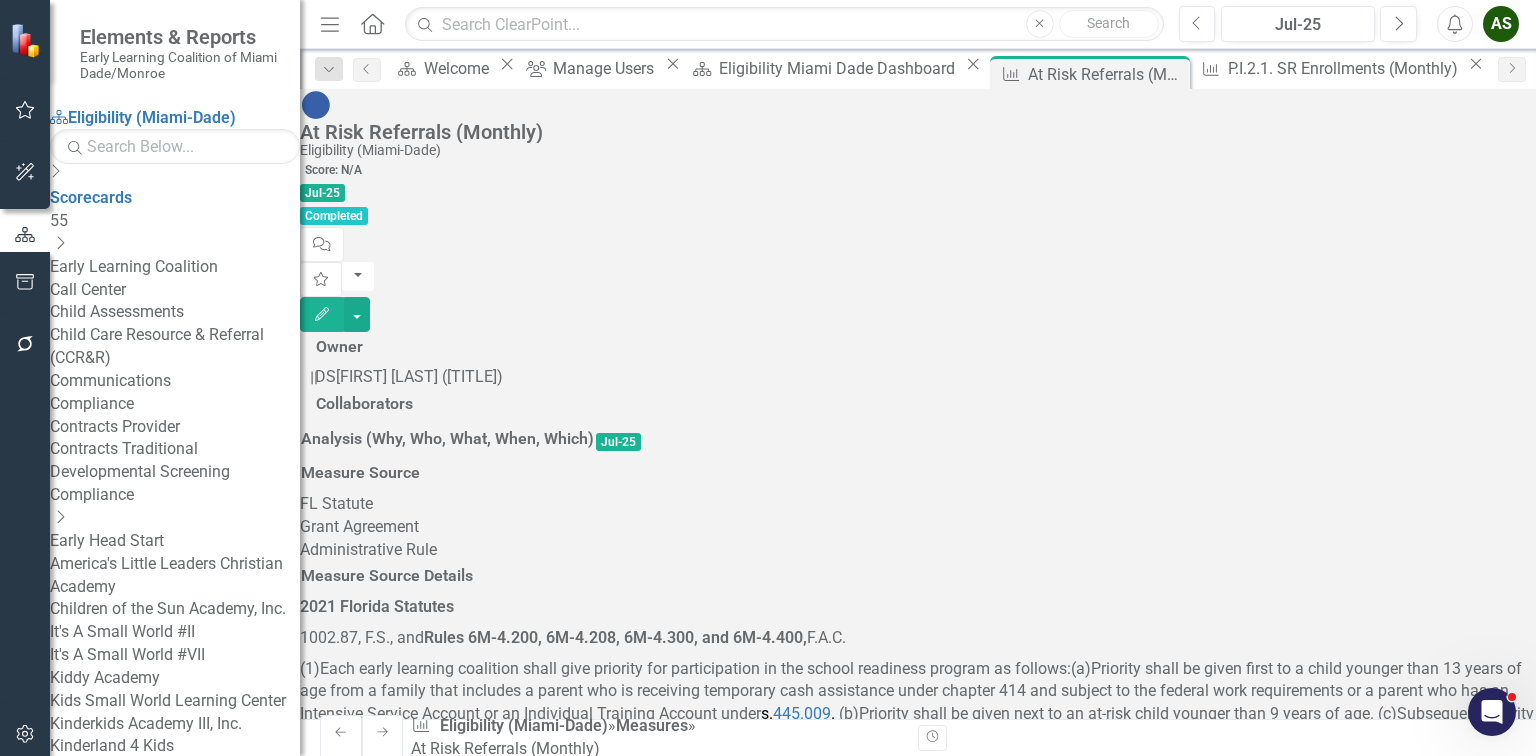 scroll, scrollTop: 1200, scrollLeft: 0, axis: vertical 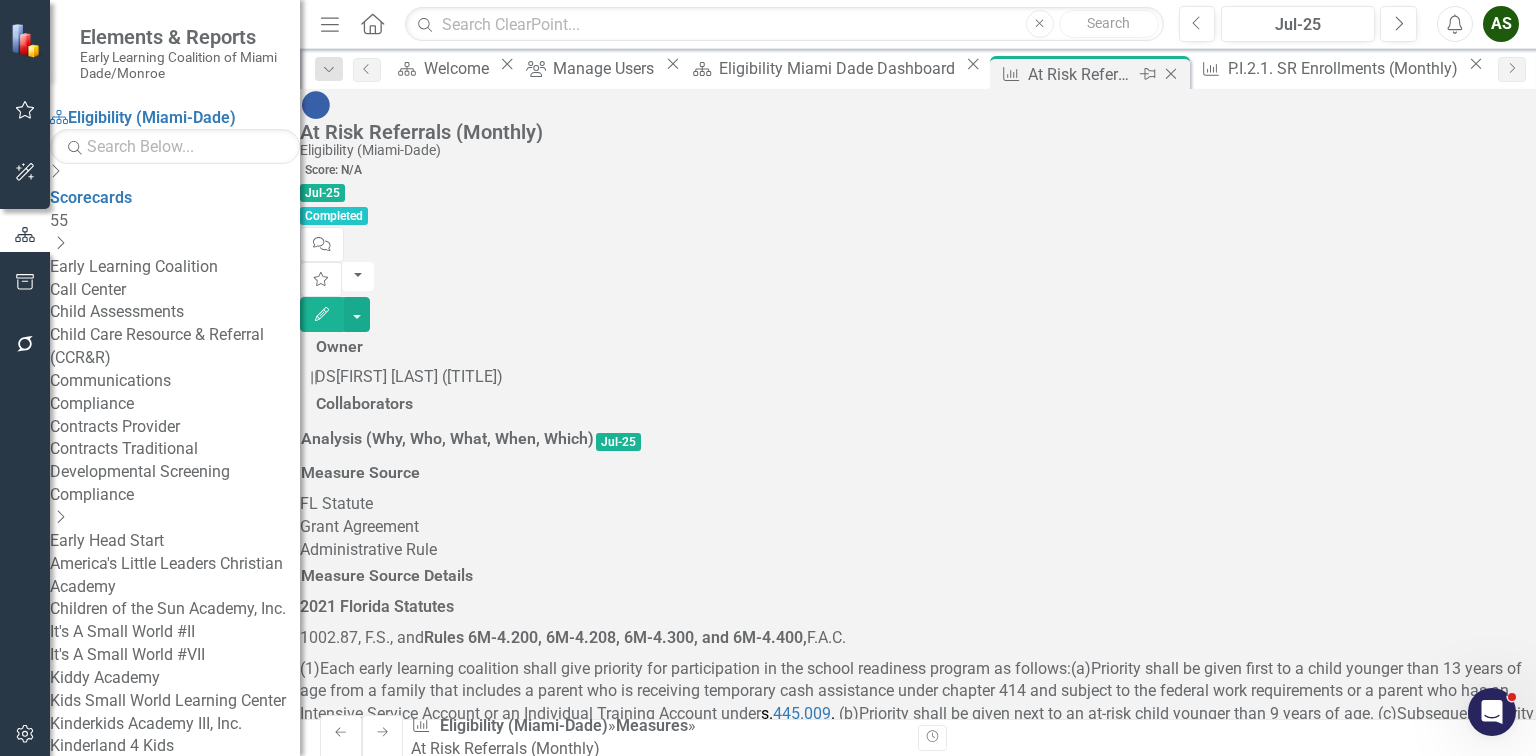 click on "Close" 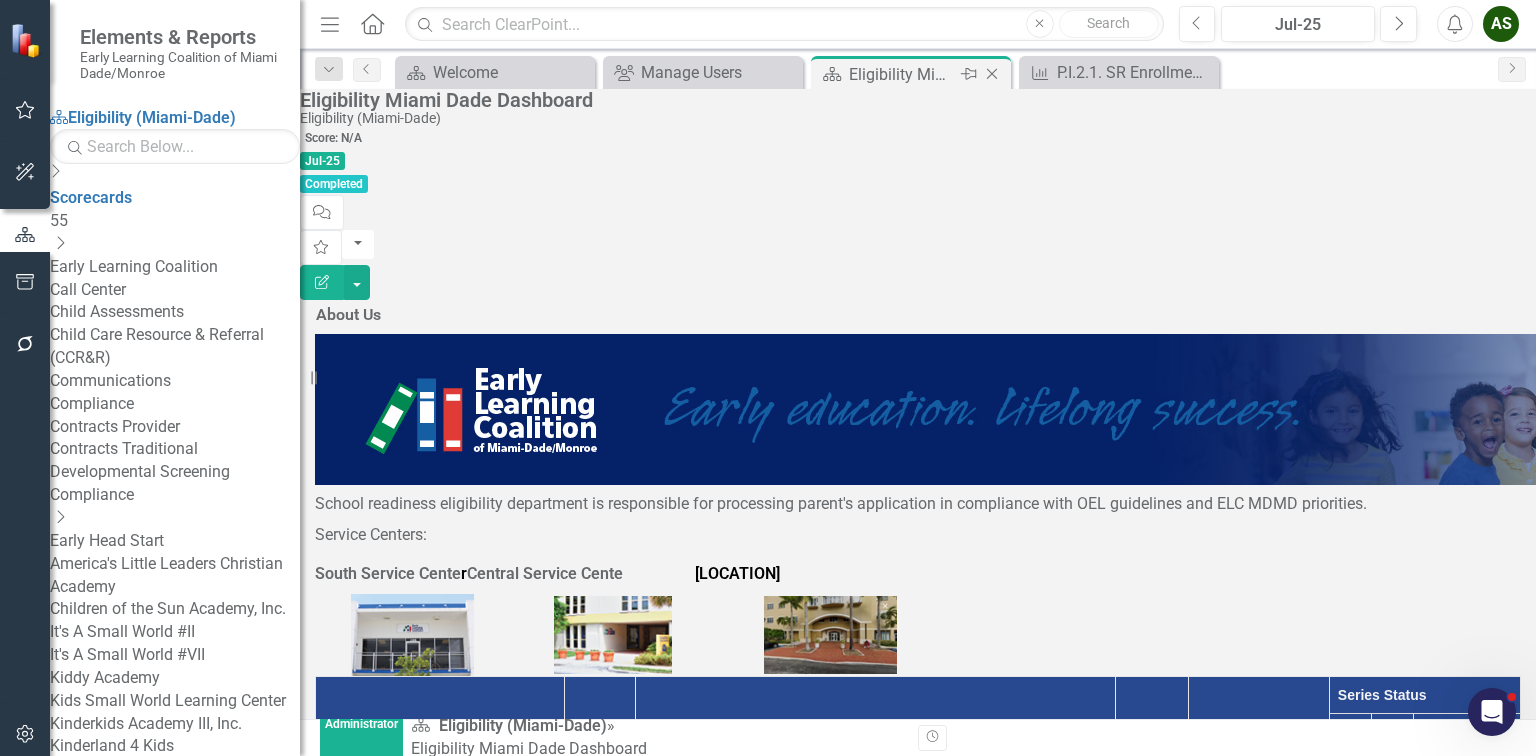 click on "Eligibility Miami Dade Dashboard" at bounding box center [902, 74] 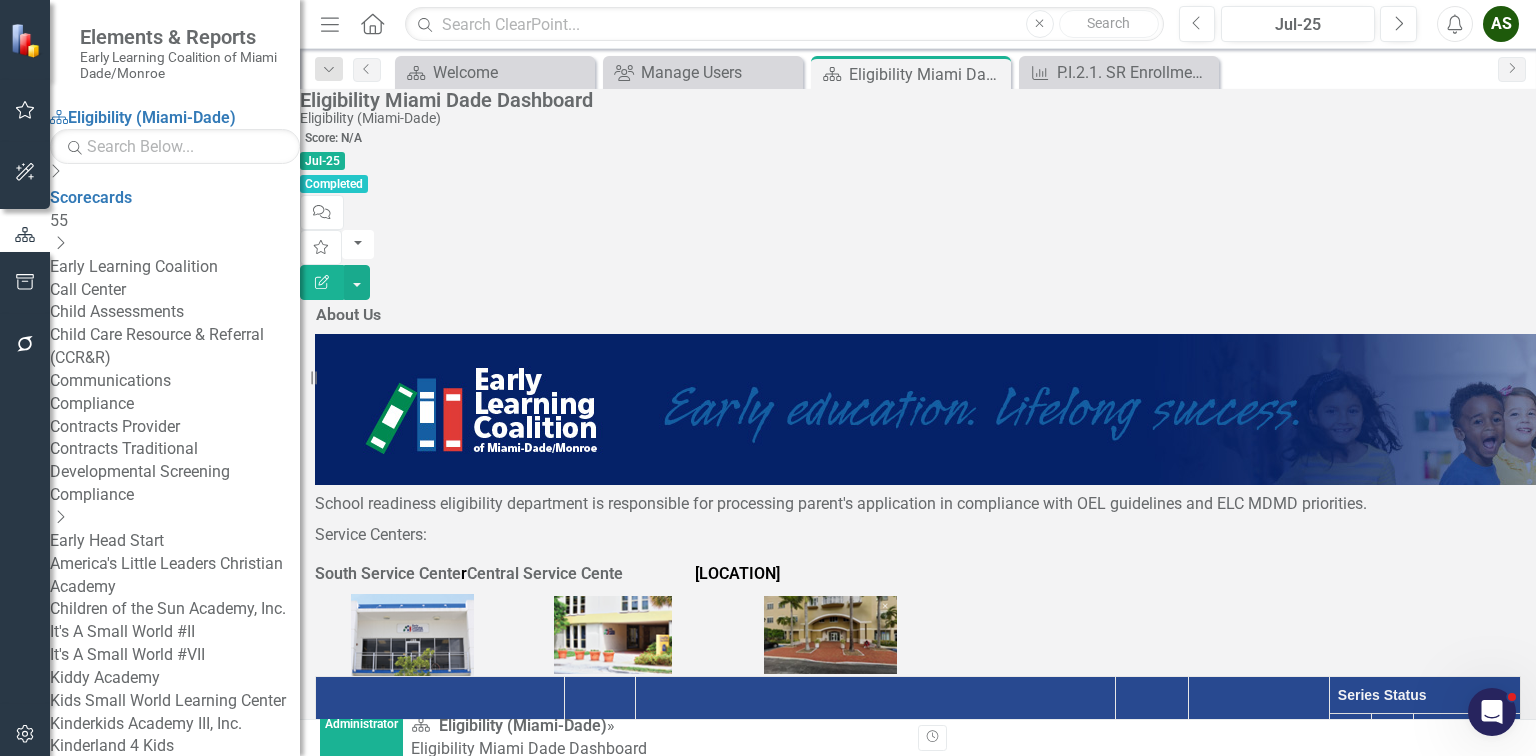 scroll, scrollTop: 480, scrollLeft: 0, axis: vertical 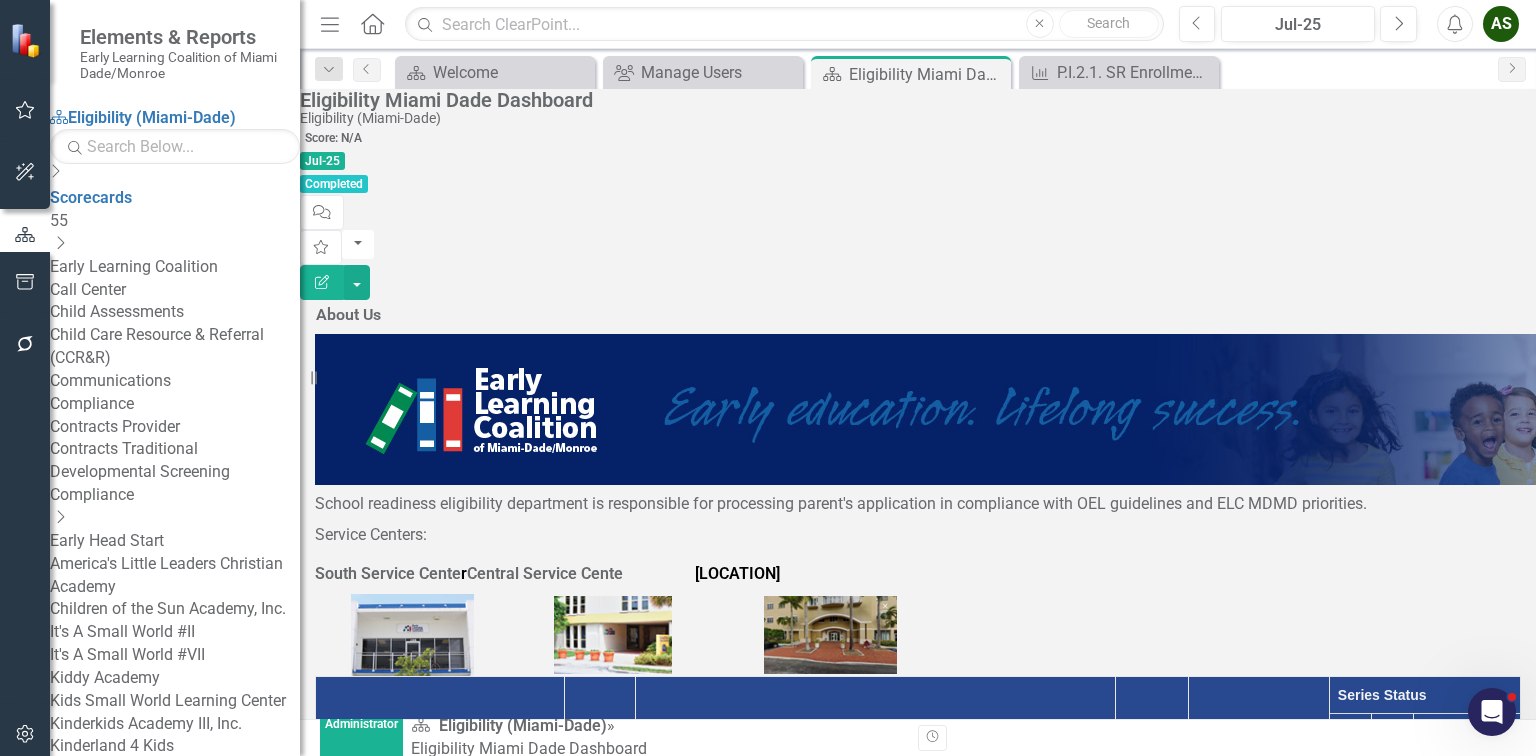 click on "P.I.3.C.1. VPK Enrollments (Monthly)" at bounding box center [418, 1407] 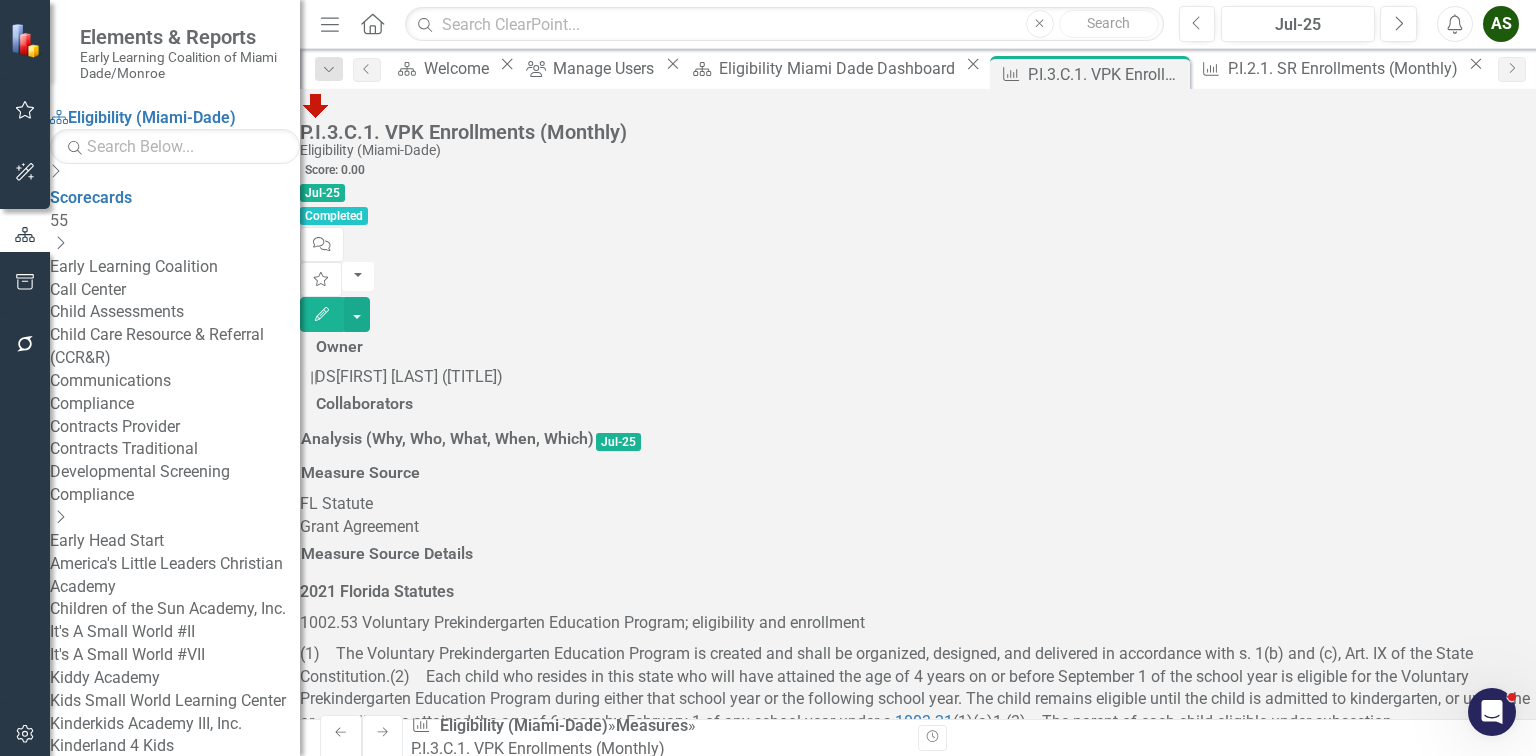 scroll, scrollTop: 1120, scrollLeft: 0, axis: vertical 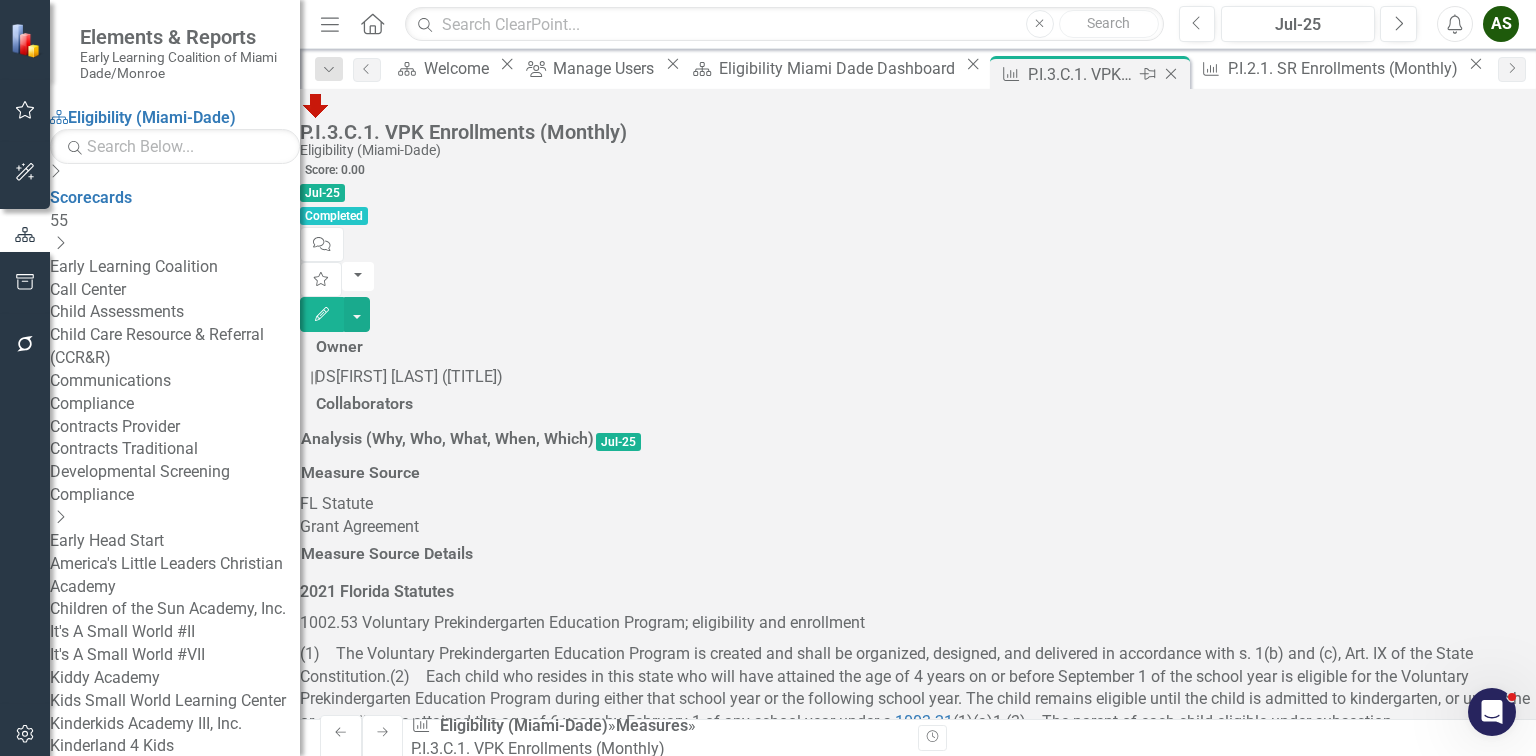 click on "Close" 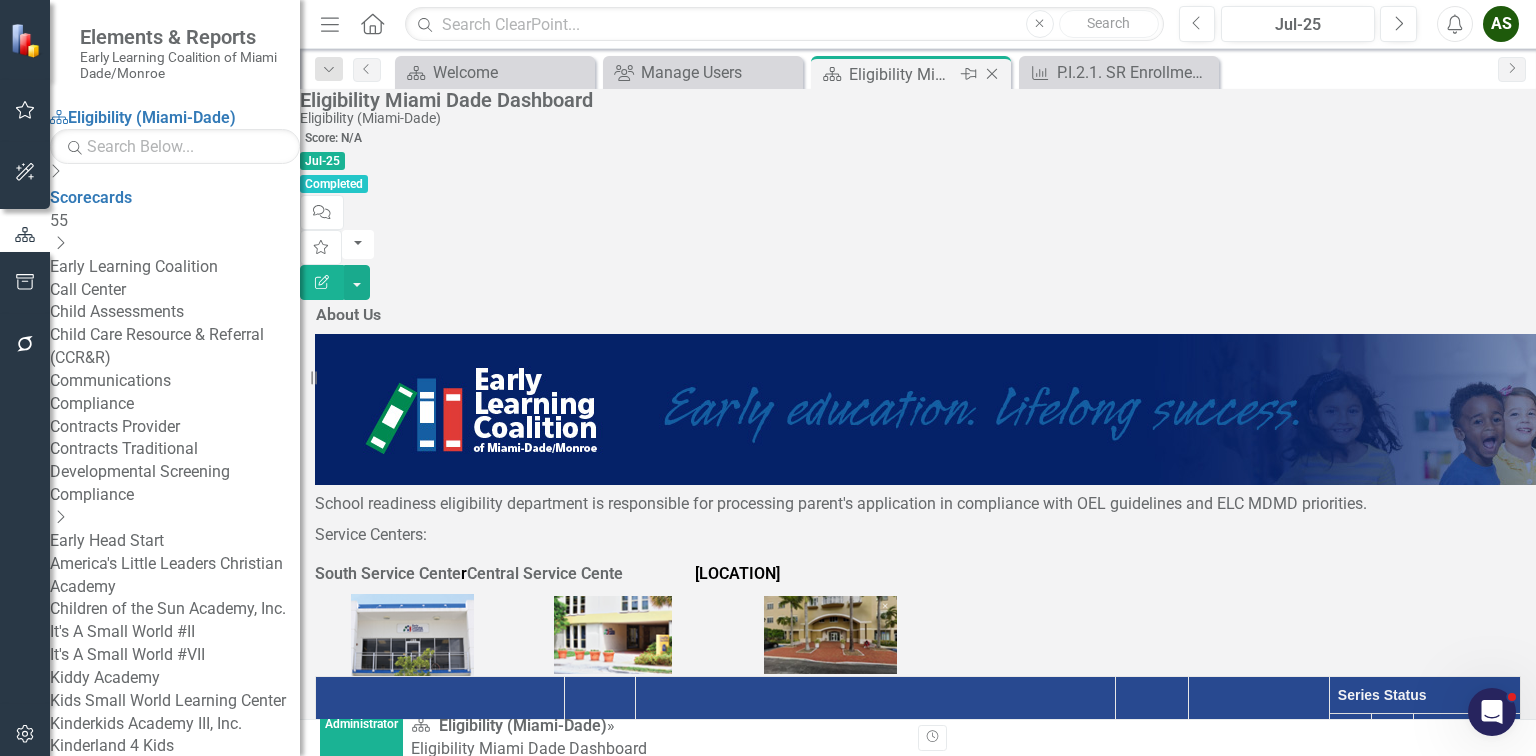 click on "Eligibility Miami Dade Dashboard" at bounding box center (902, 74) 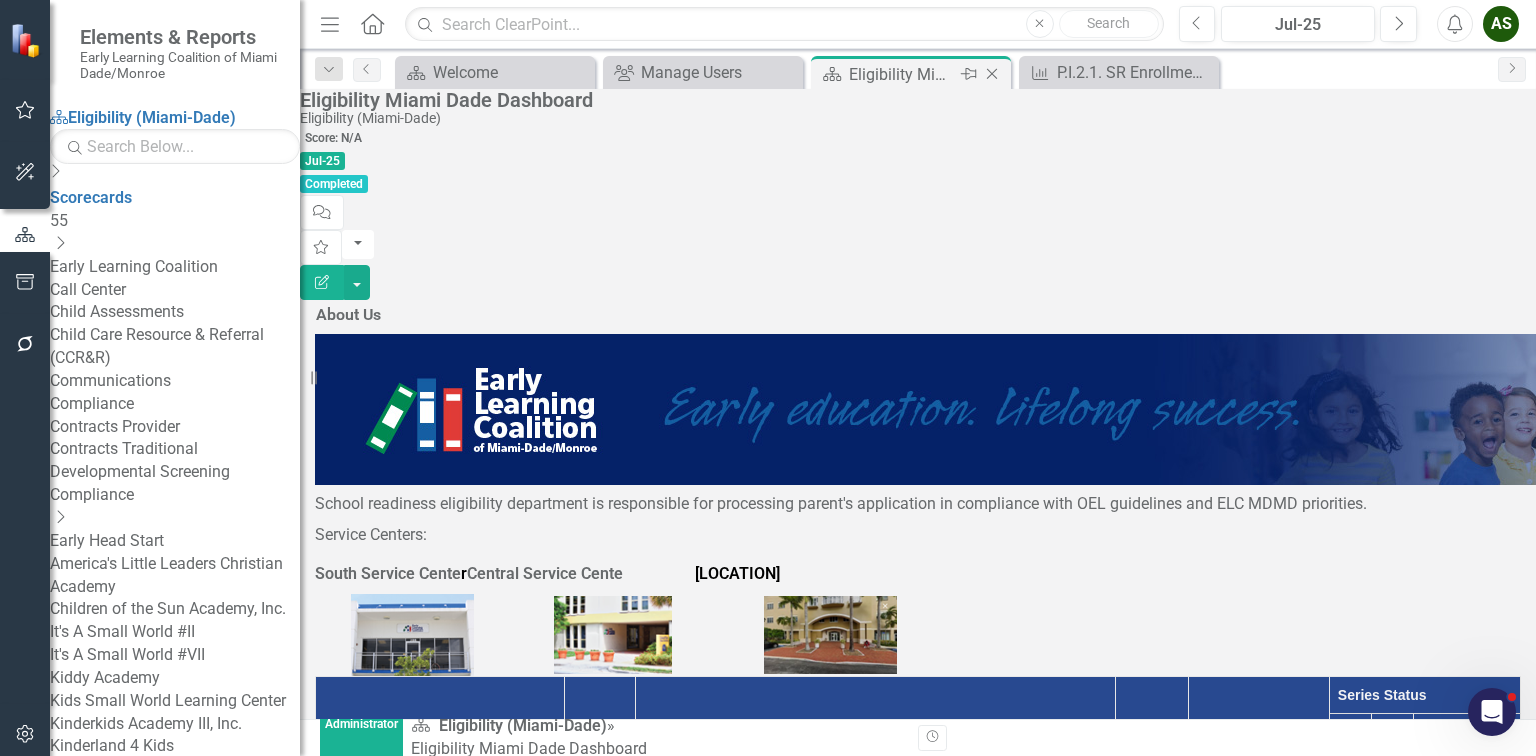 click on "Eligibility Miami Dade Dashboard" at bounding box center (902, 74) 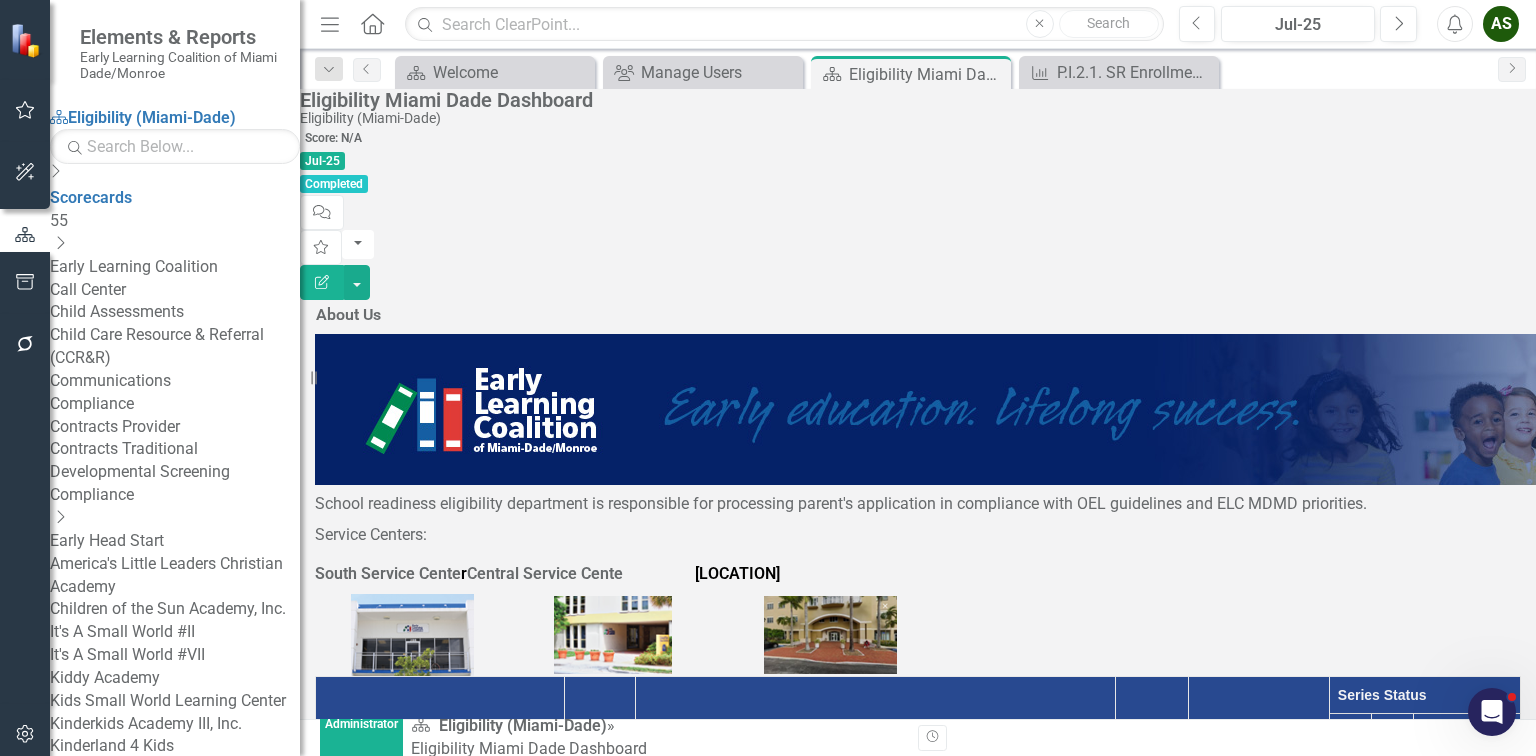 scroll, scrollTop: 496, scrollLeft: 0, axis: vertical 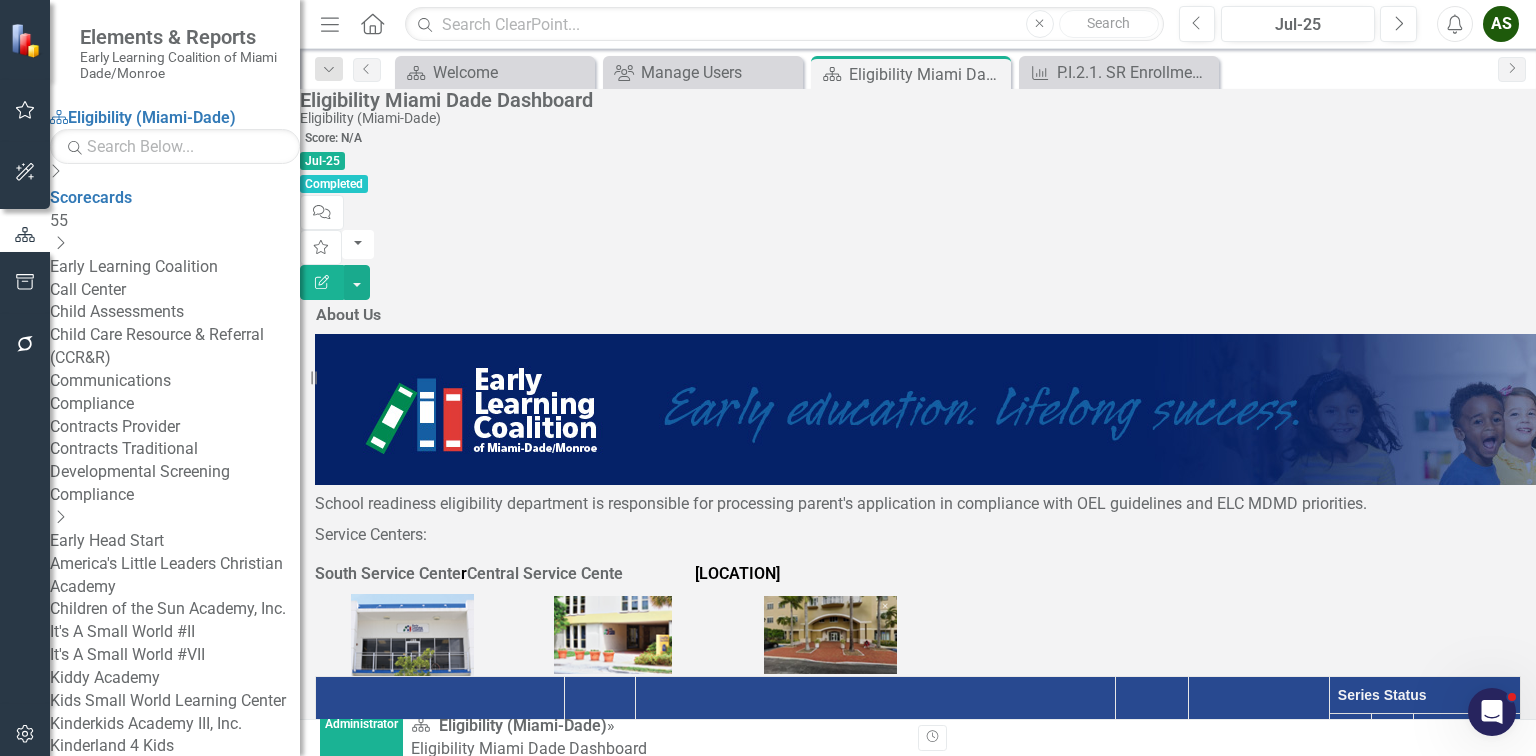 click on "% of Appointments Completed (Quarterly)" at bounding box center [433, 2057] 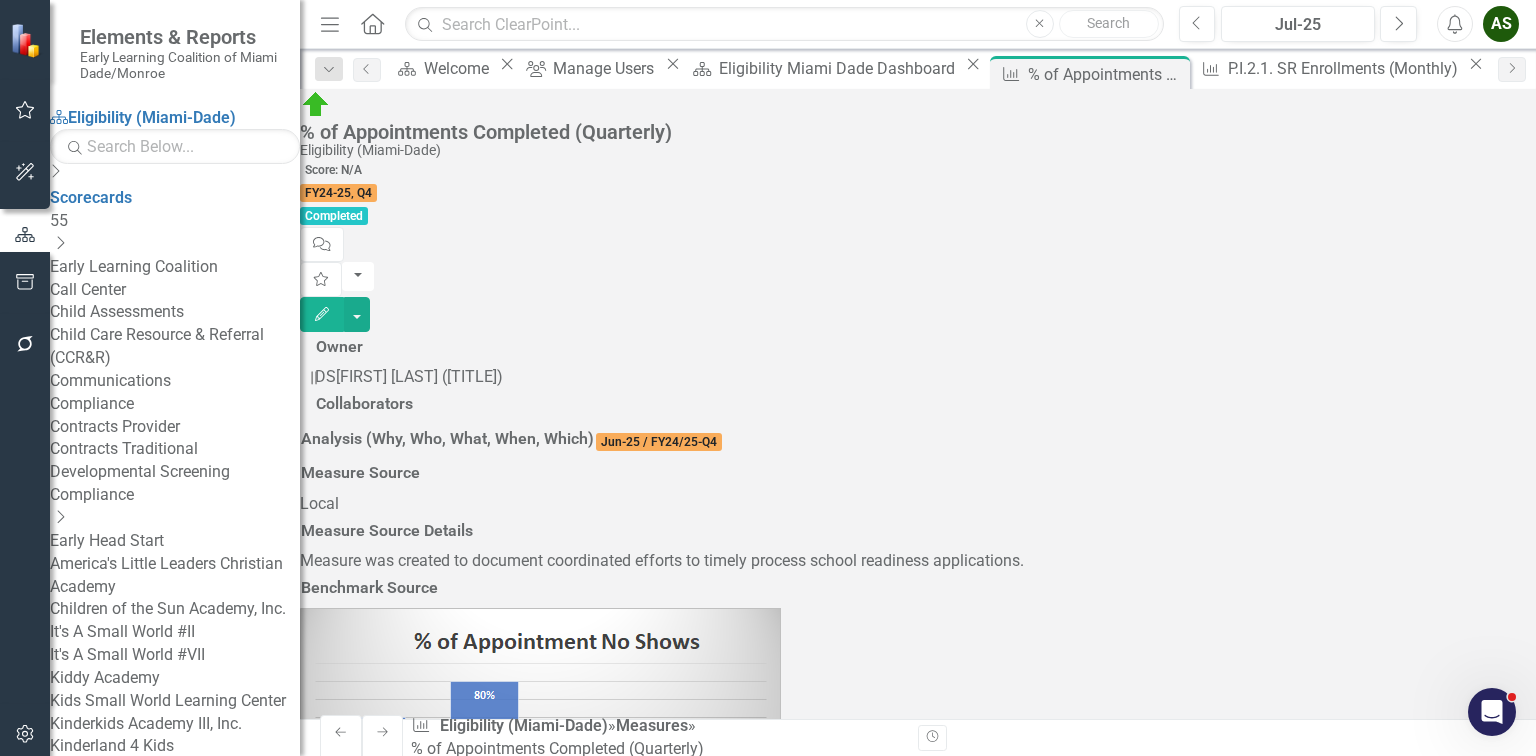 scroll, scrollTop: 1068, scrollLeft: 0, axis: vertical 